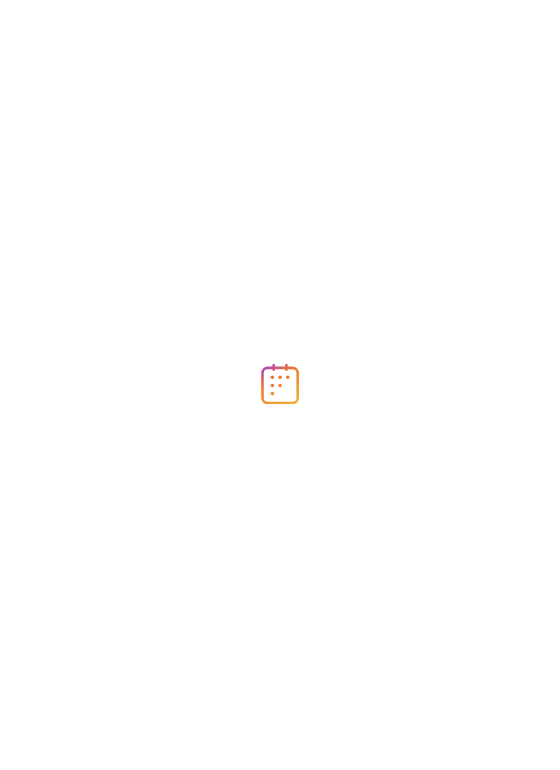scroll, scrollTop: 0, scrollLeft: 0, axis: both 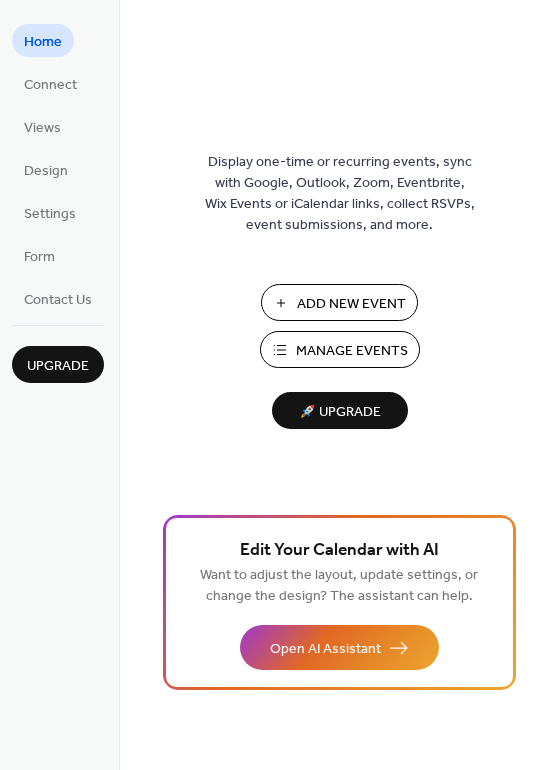click on "Add New Event" at bounding box center [351, 304] 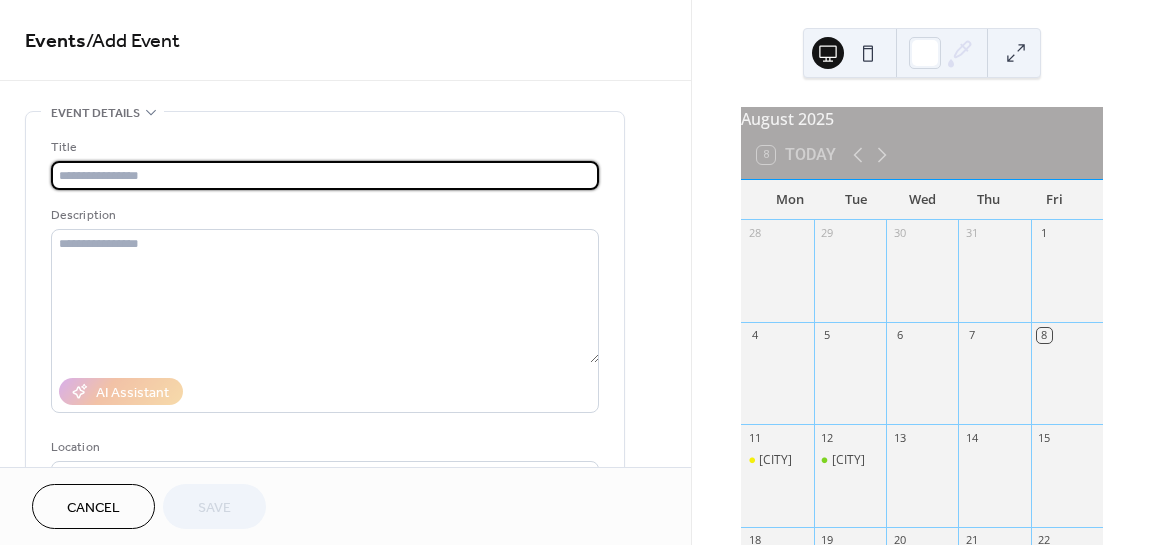 scroll, scrollTop: 0, scrollLeft: 0, axis: both 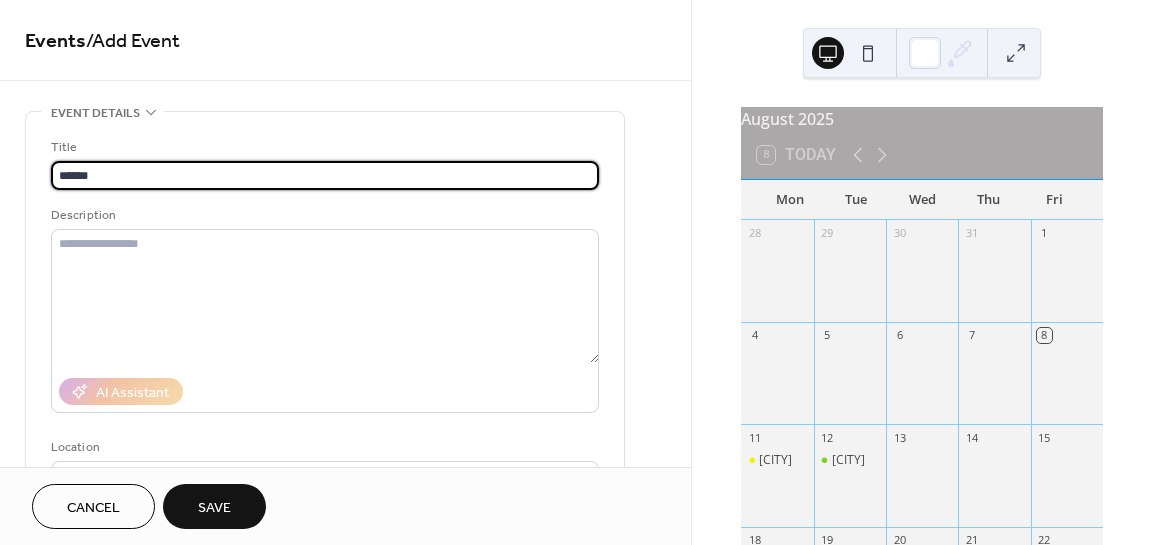 type on "******" 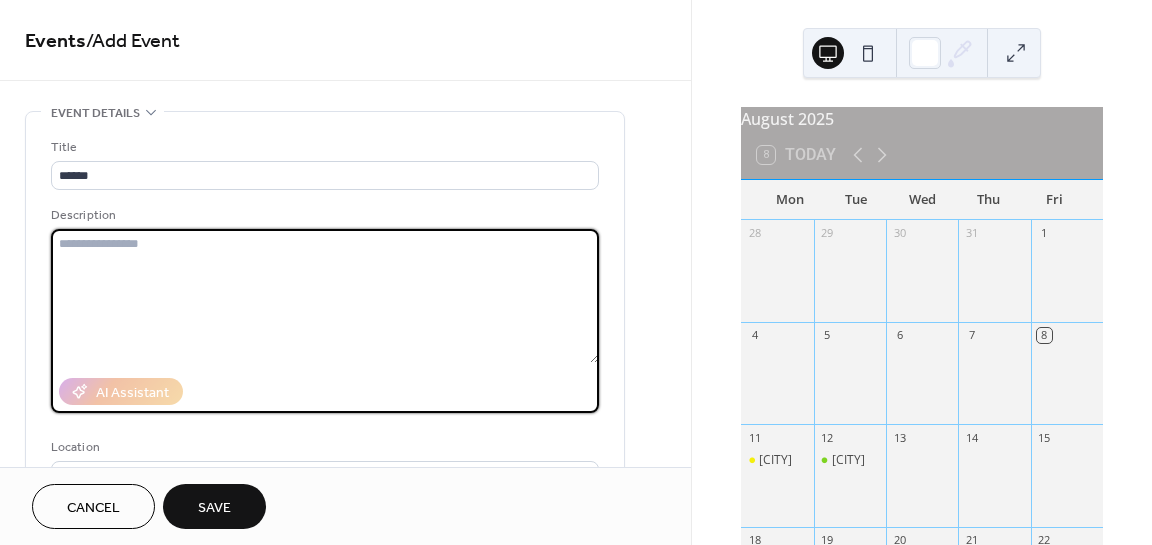 click at bounding box center (325, 296) 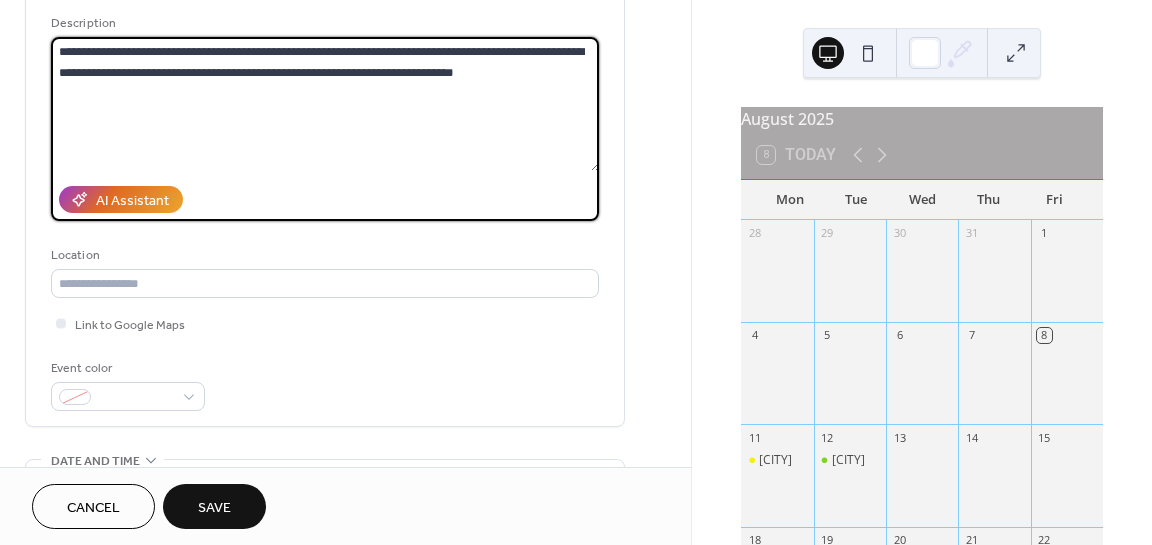 scroll, scrollTop: 200, scrollLeft: 0, axis: vertical 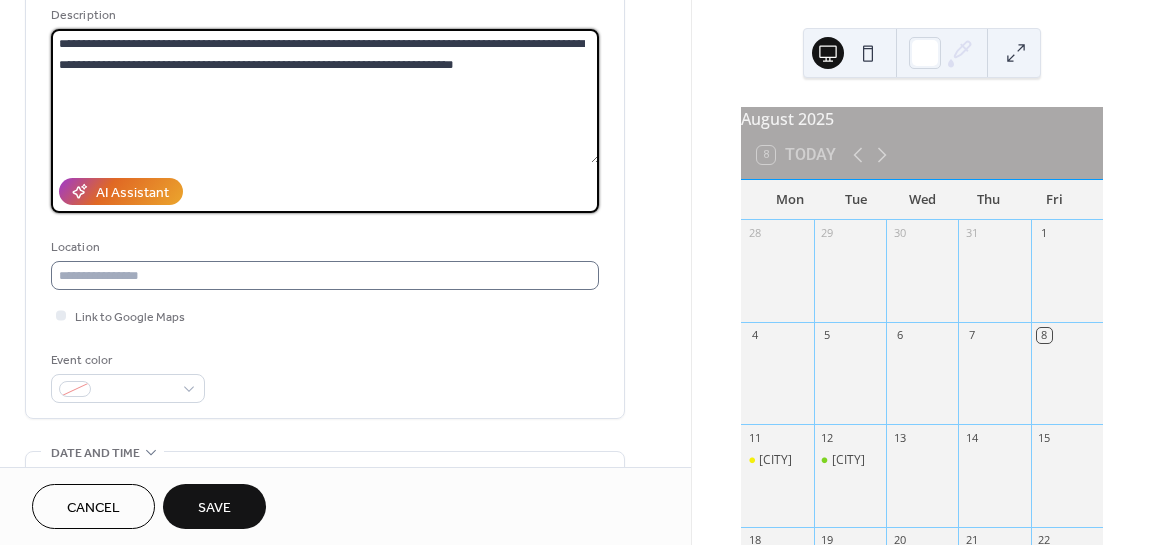 type on "**********" 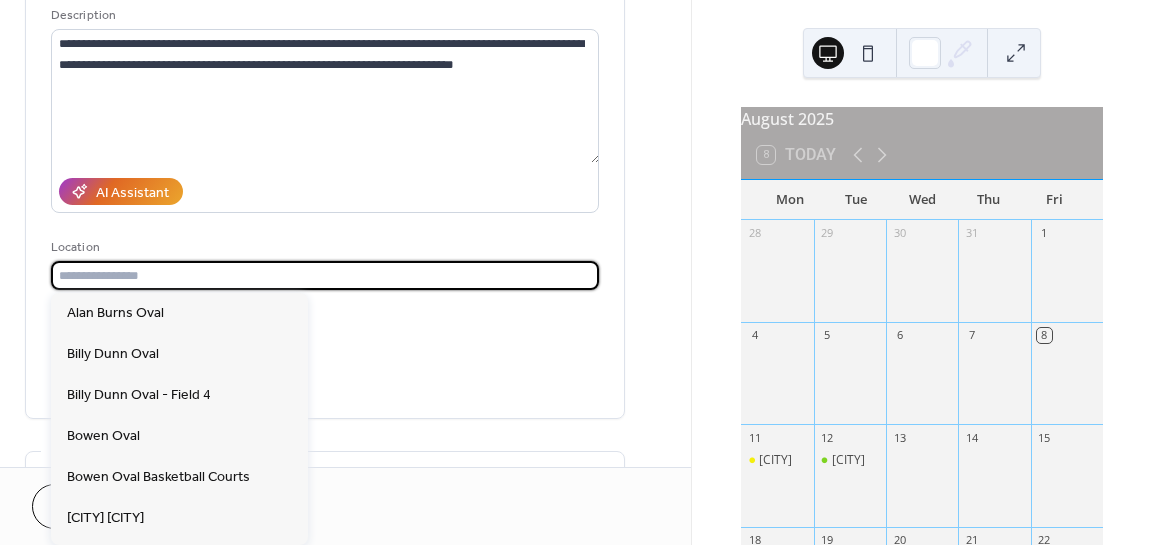 click at bounding box center (325, 275) 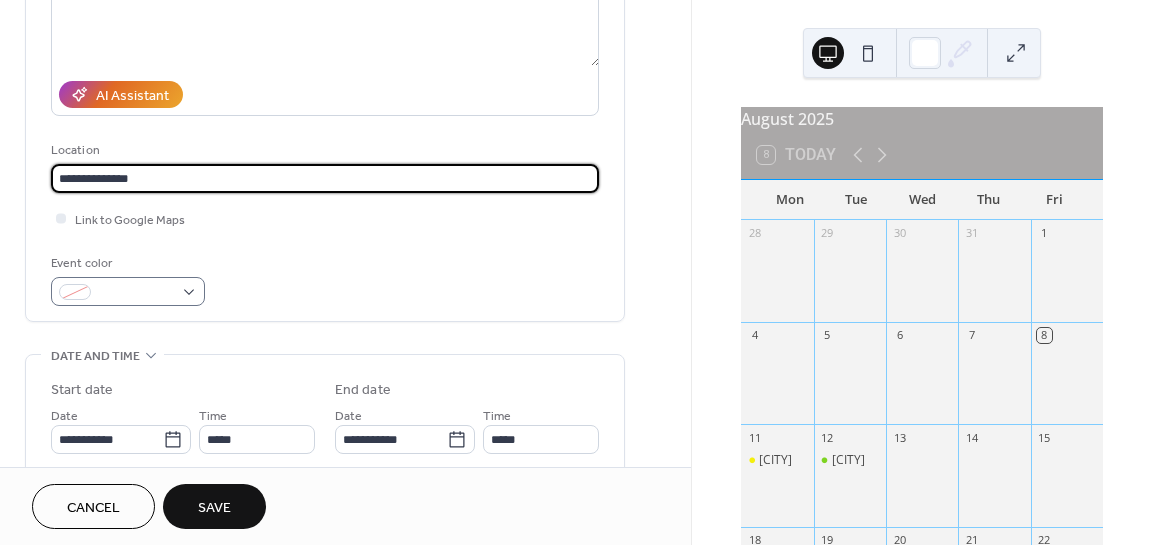 scroll, scrollTop: 300, scrollLeft: 0, axis: vertical 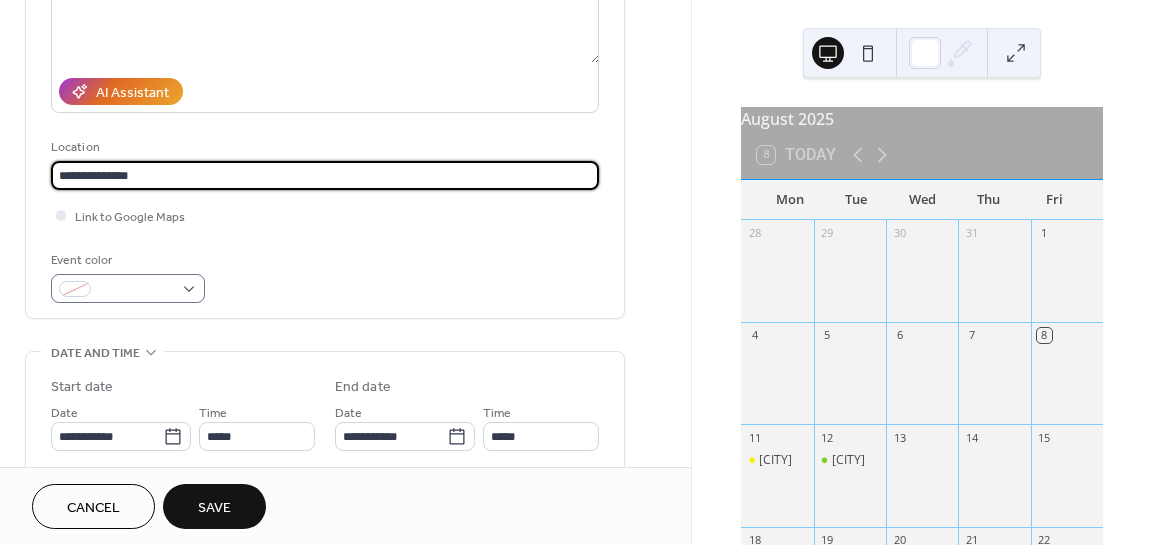 type on "**********" 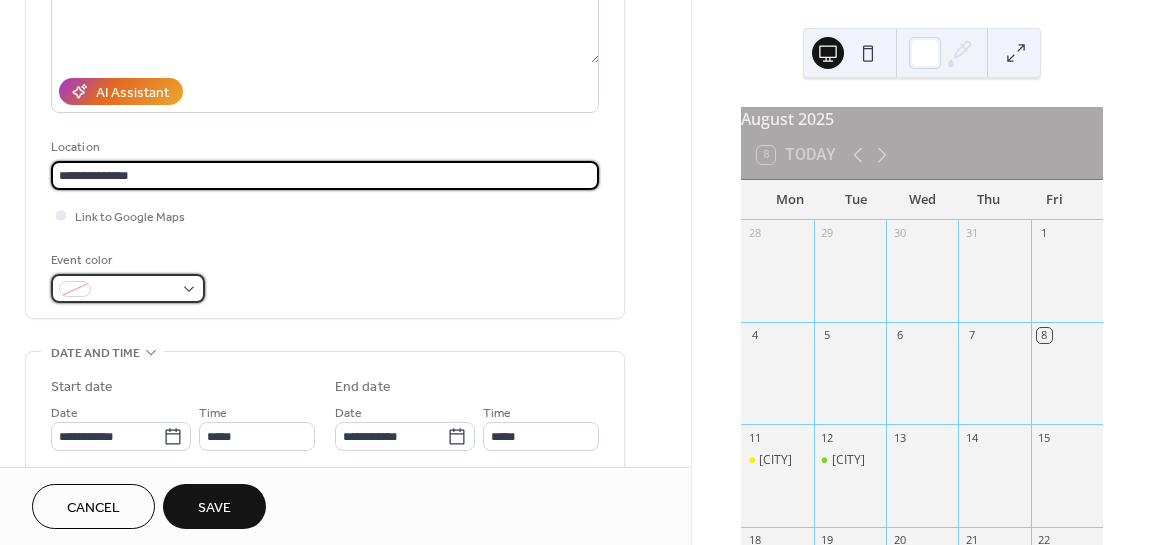 click at bounding box center (128, 288) 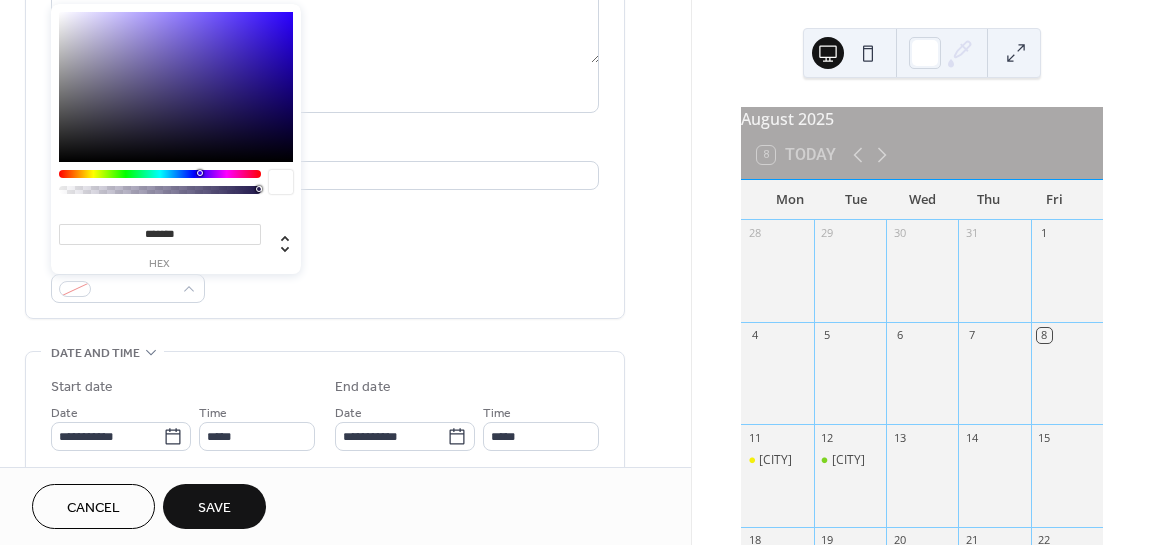 click at bounding box center [160, 174] 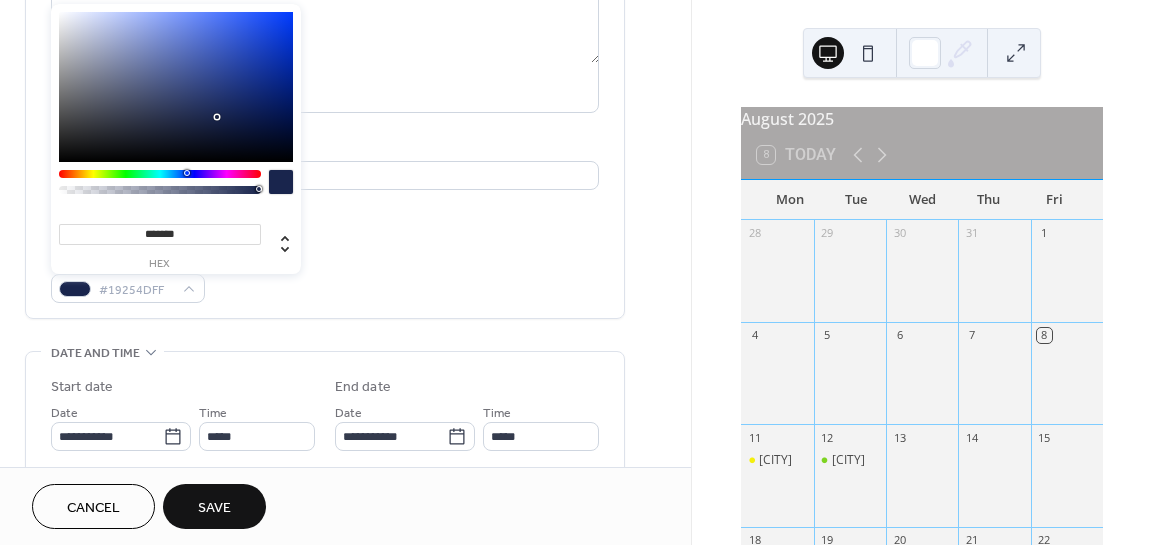 type on "*******" 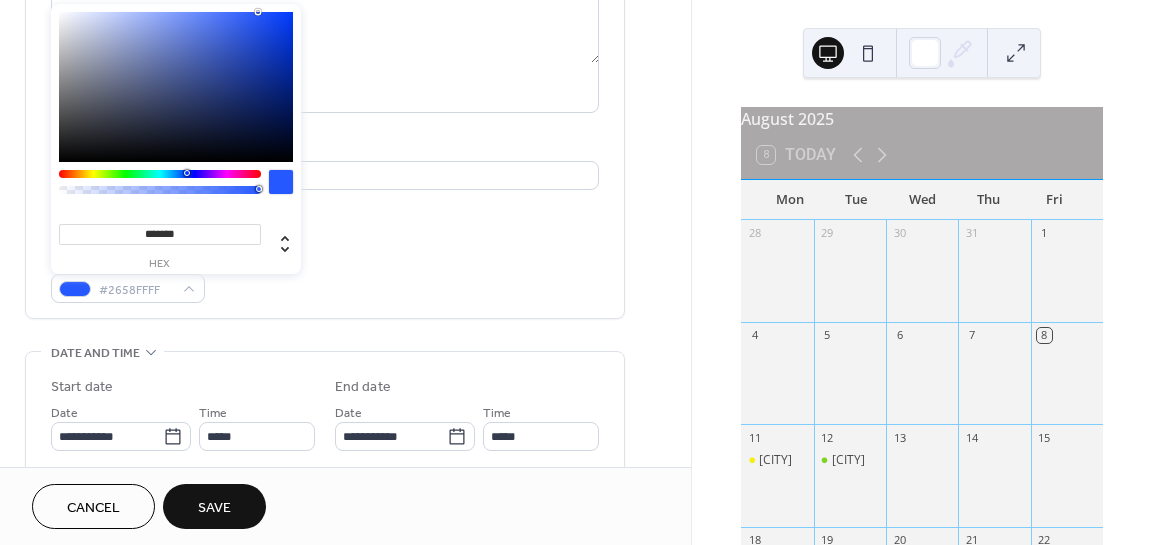 click at bounding box center (176, 87) 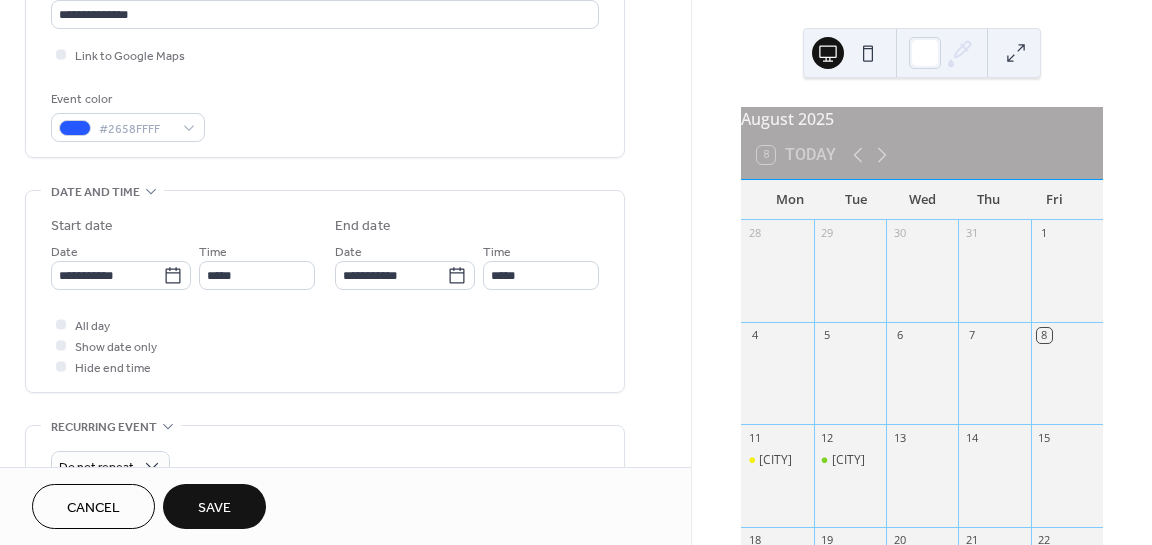 scroll, scrollTop: 500, scrollLeft: 0, axis: vertical 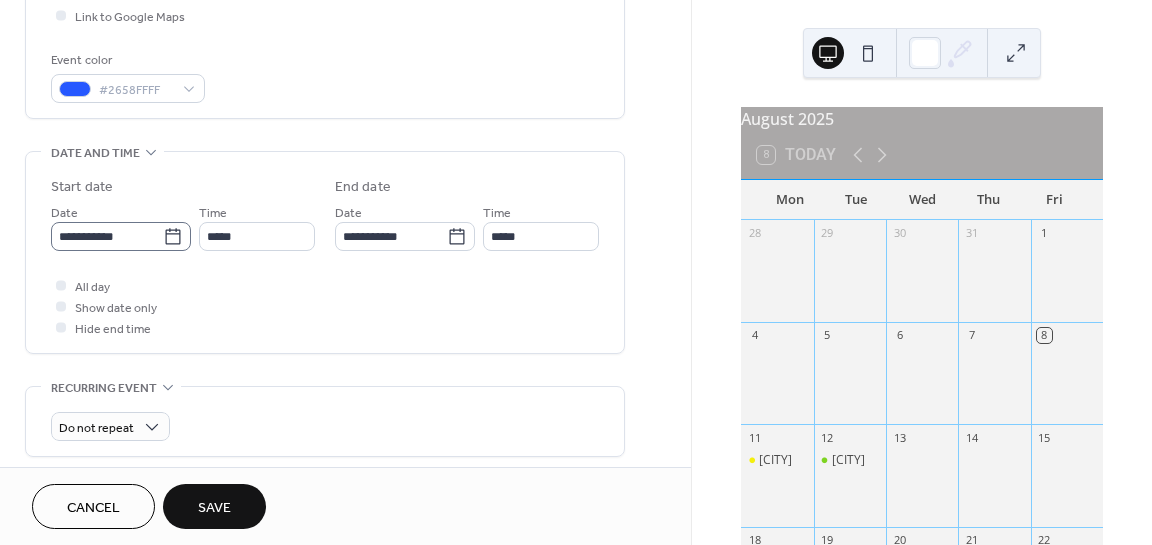 click 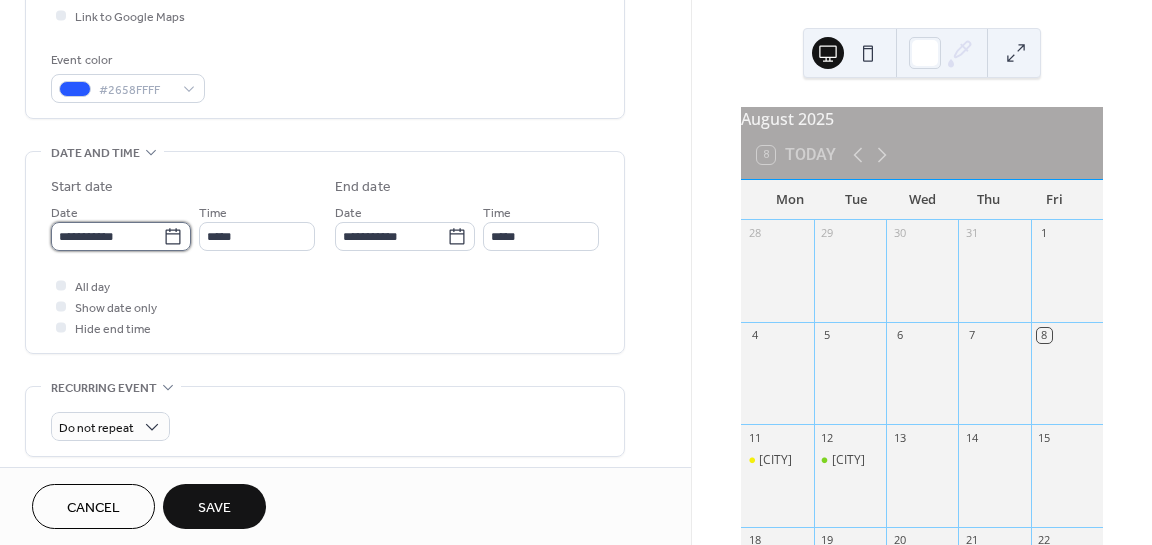 click on "**********" at bounding box center (107, 236) 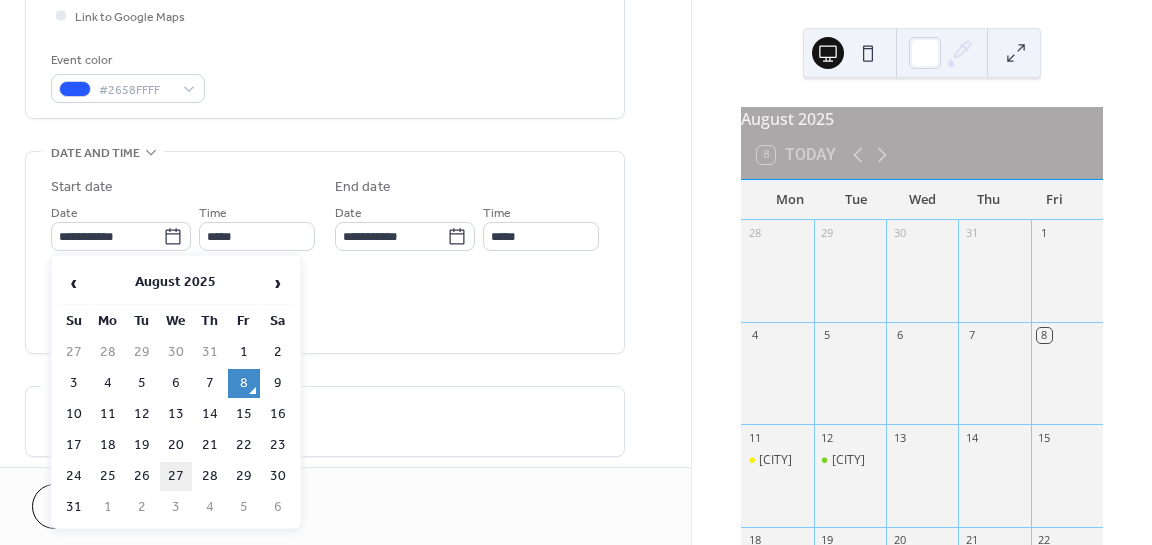click on "27" at bounding box center (176, 476) 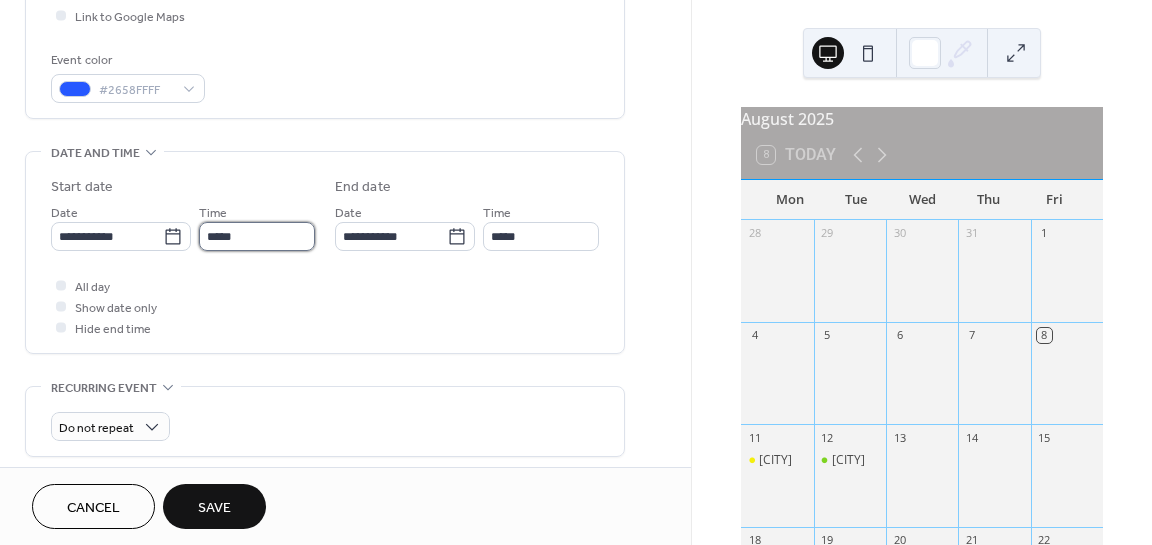 click on "*****" at bounding box center (257, 236) 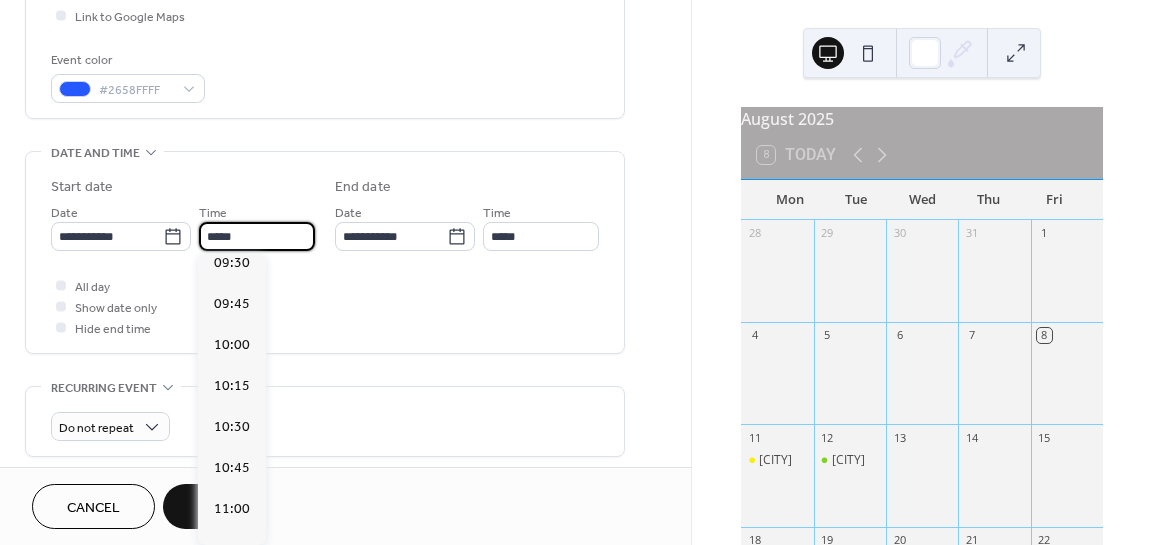 scroll, scrollTop: 1568, scrollLeft: 0, axis: vertical 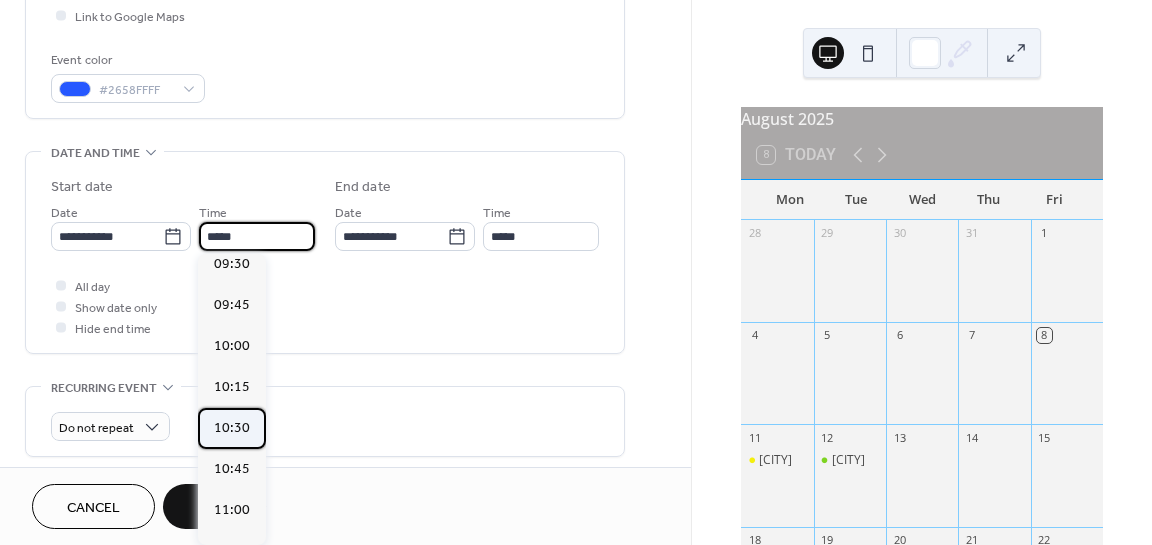 click on "10:30" at bounding box center (232, 427) 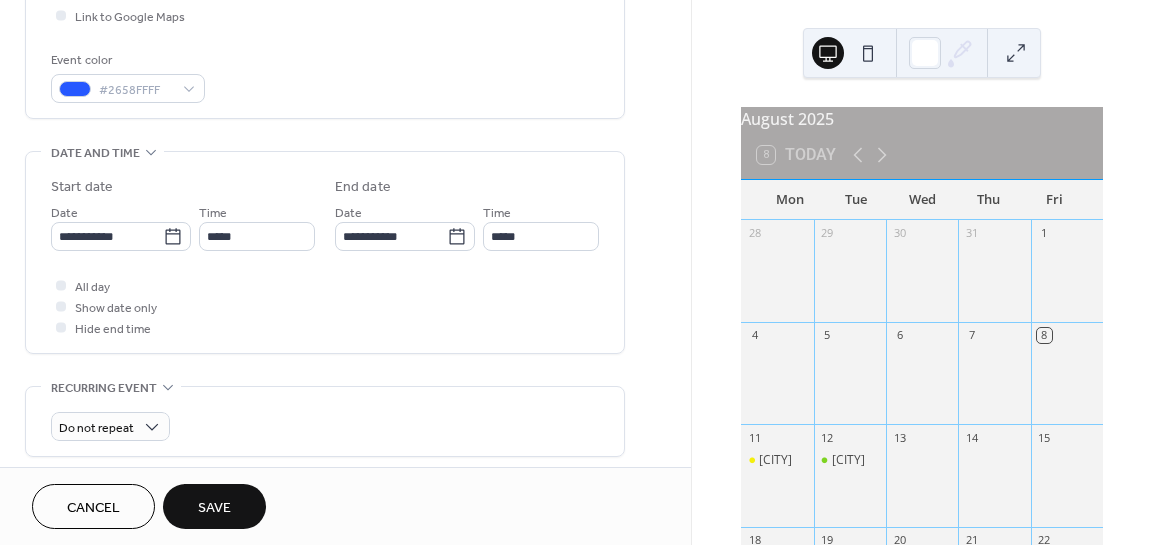 type on "*****" 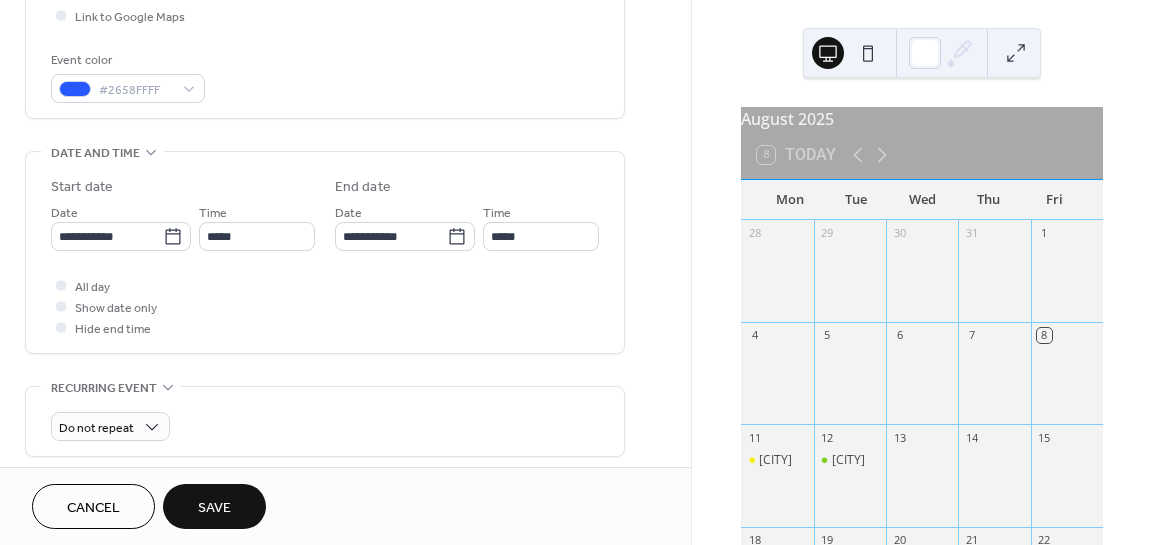 type on "*****" 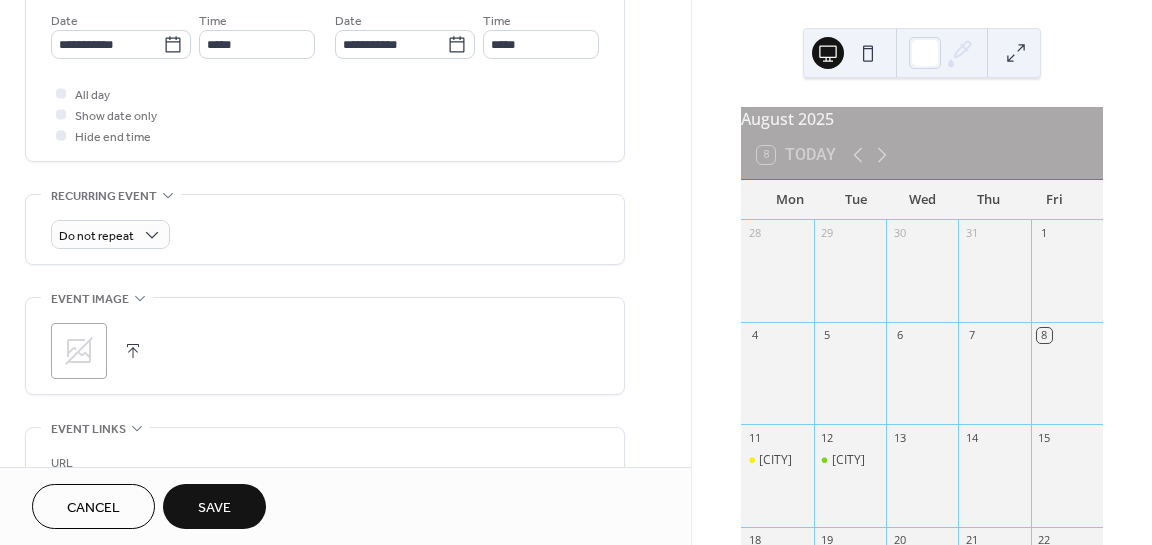 scroll, scrollTop: 700, scrollLeft: 0, axis: vertical 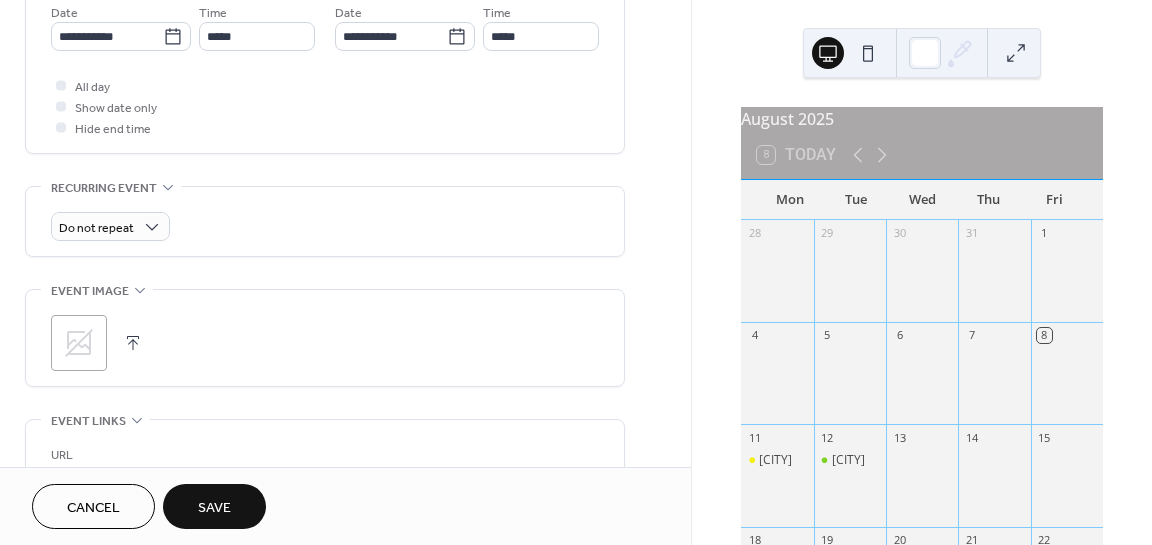 click at bounding box center [133, 343] 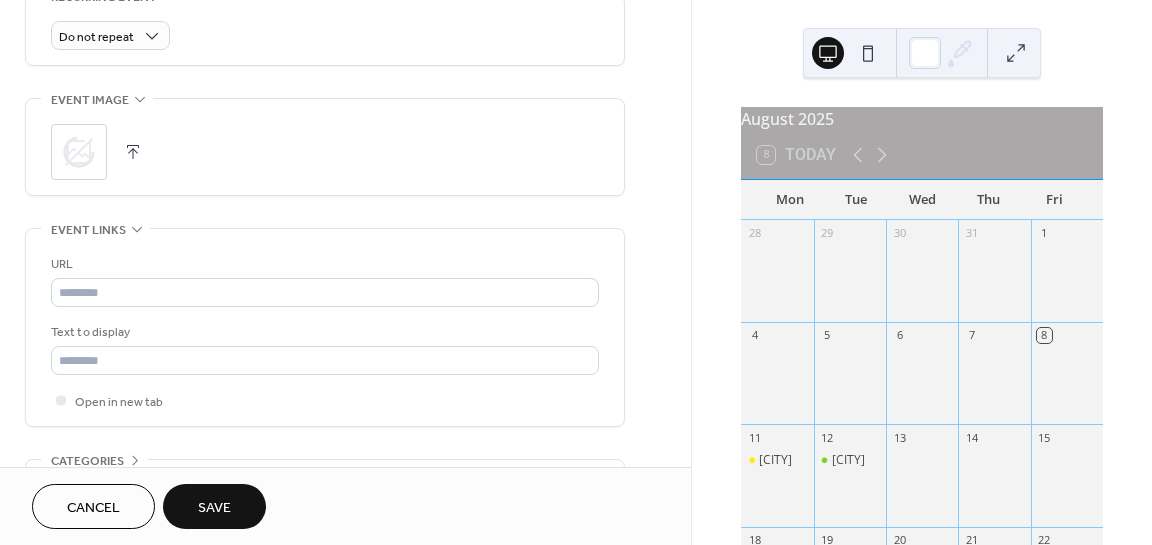 scroll, scrollTop: 900, scrollLeft: 0, axis: vertical 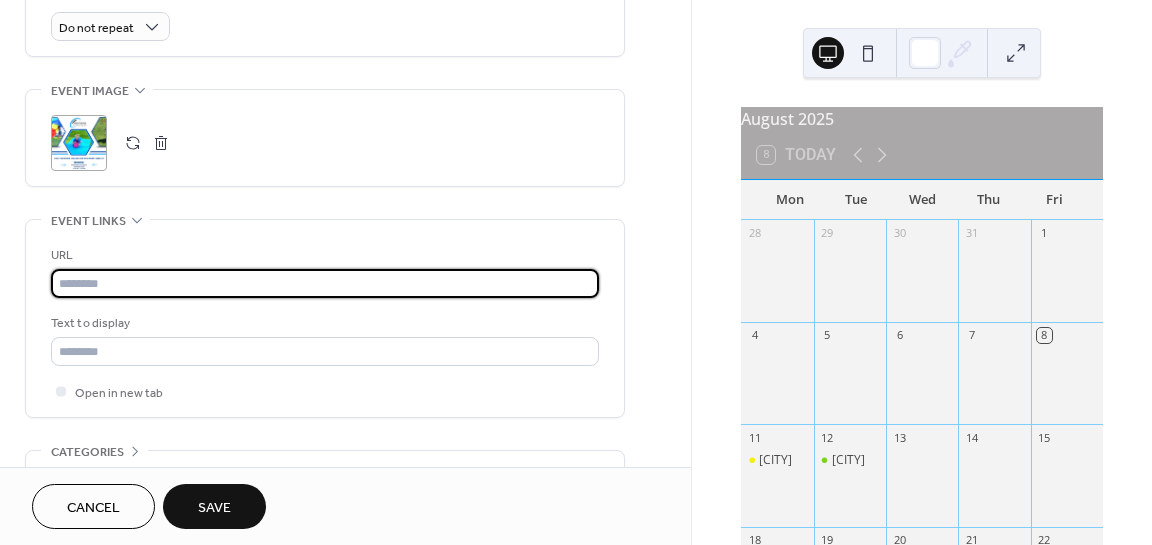 paste on "**********" 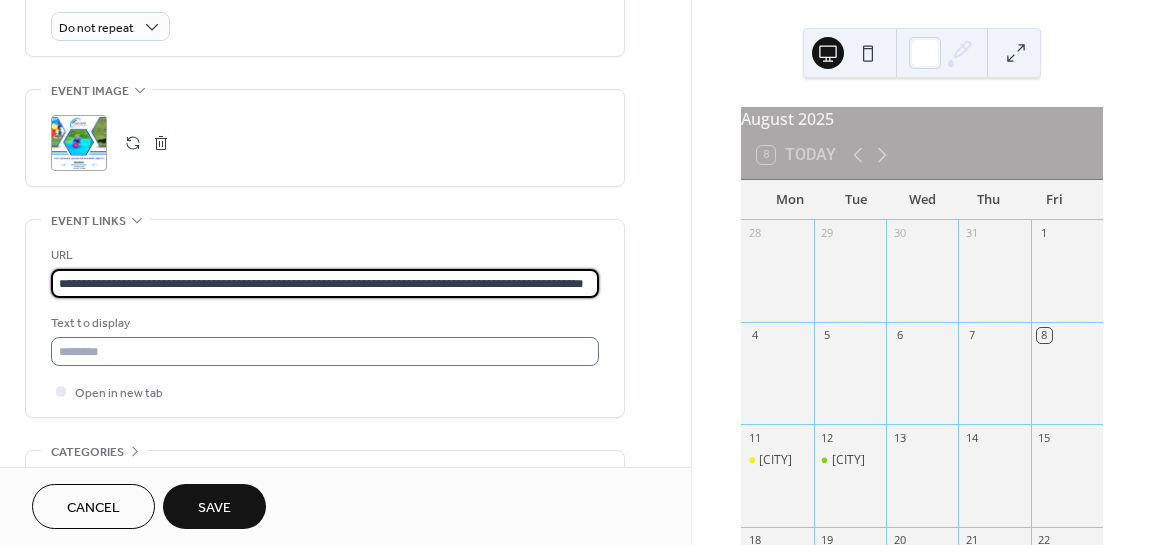 scroll, scrollTop: 0, scrollLeft: 108, axis: horizontal 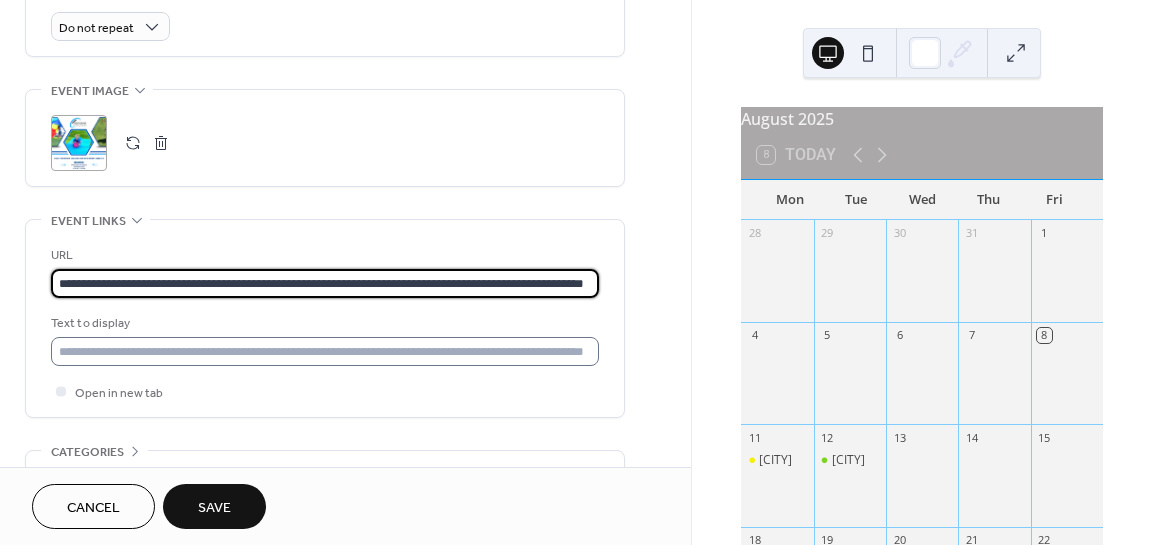 type on "**********" 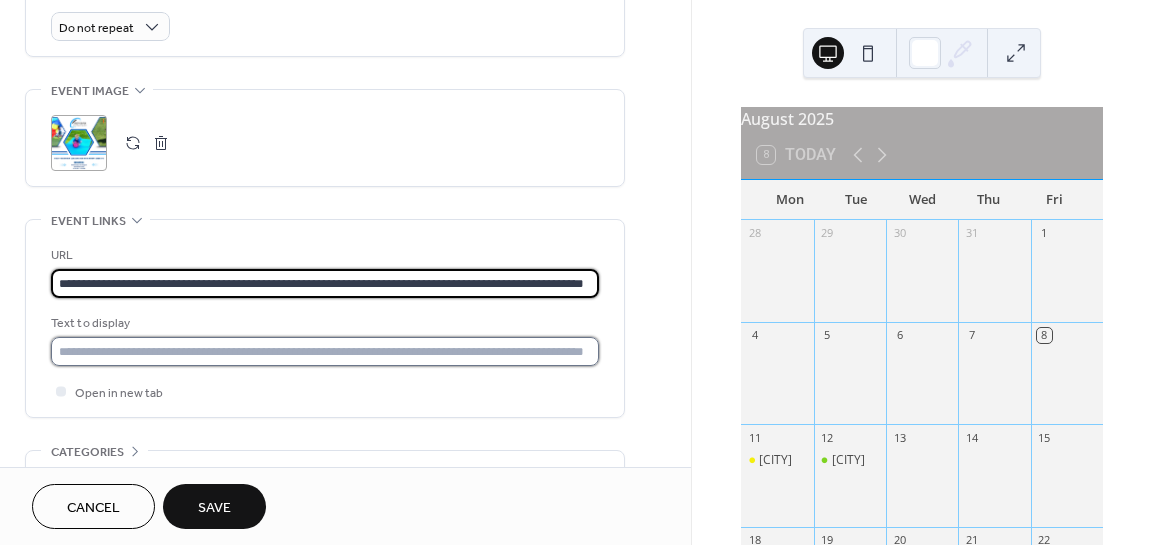 scroll, scrollTop: 0, scrollLeft: 0, axis: both 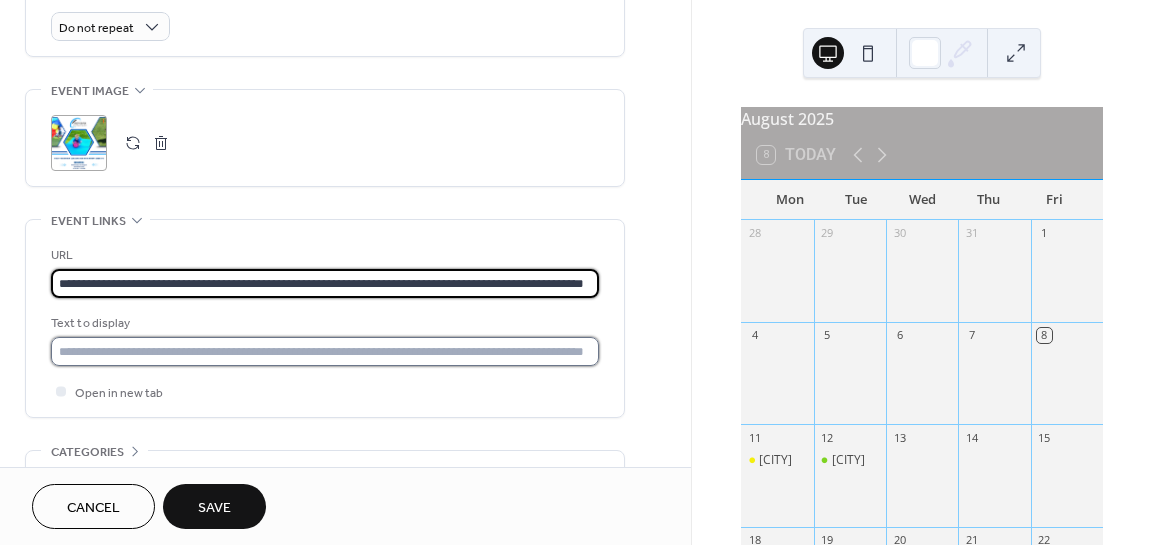 click at bounding box center [325, 351] 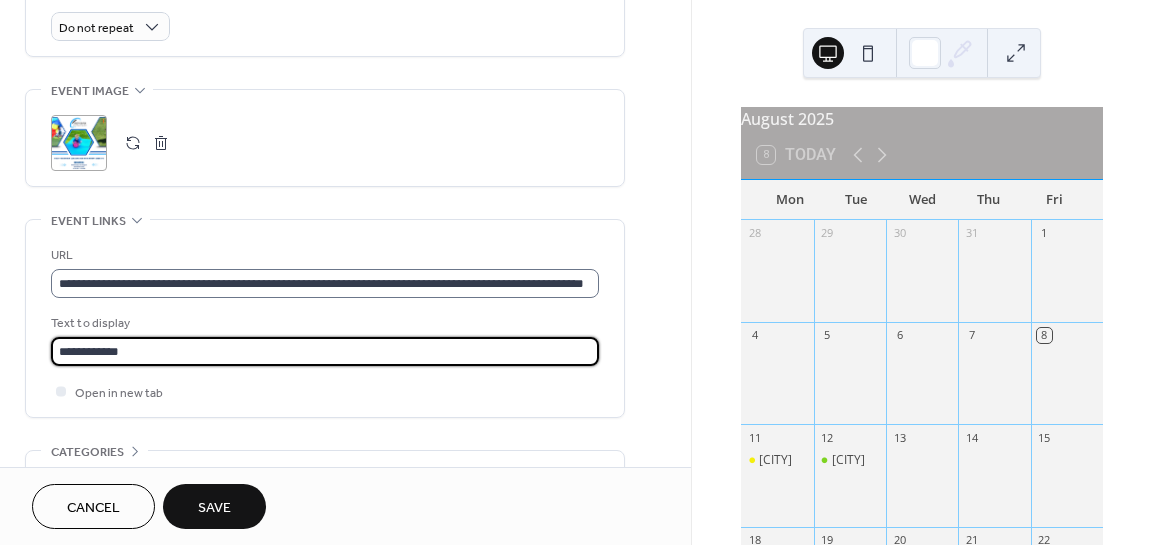 scroll, scrollTop: 0, scrollLeft: 0, axis: both 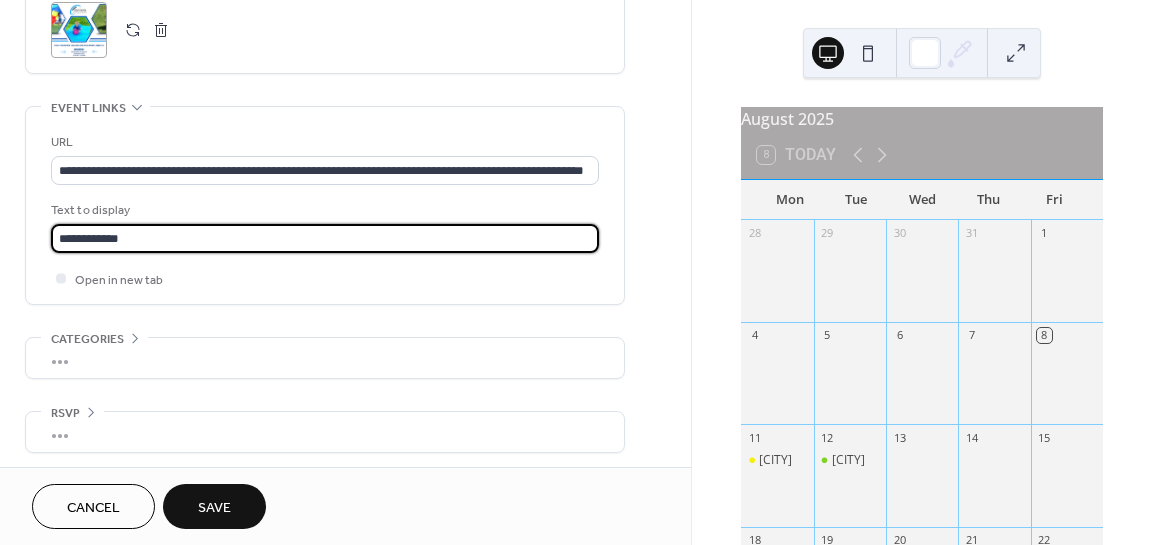 type on "**********" 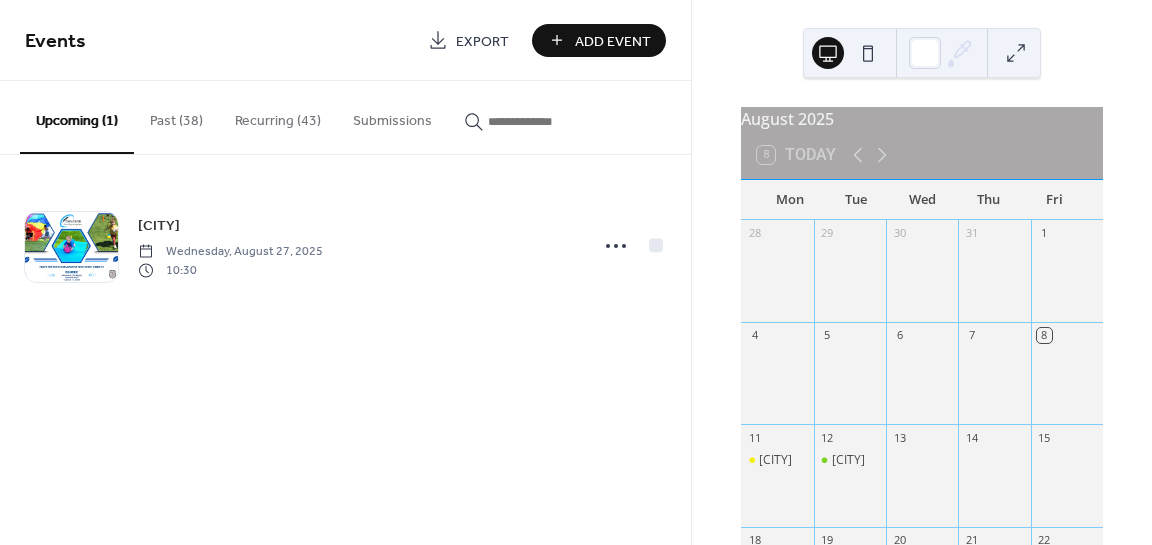 click on "Add Event" at bounding box center (599, 40) 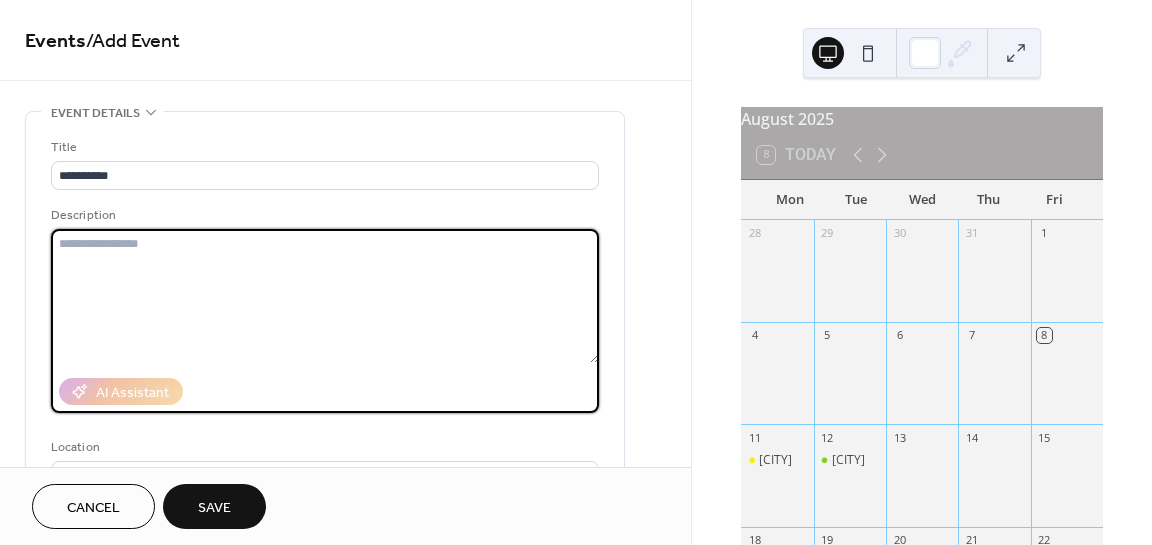 click at bounding box center [325, 296] 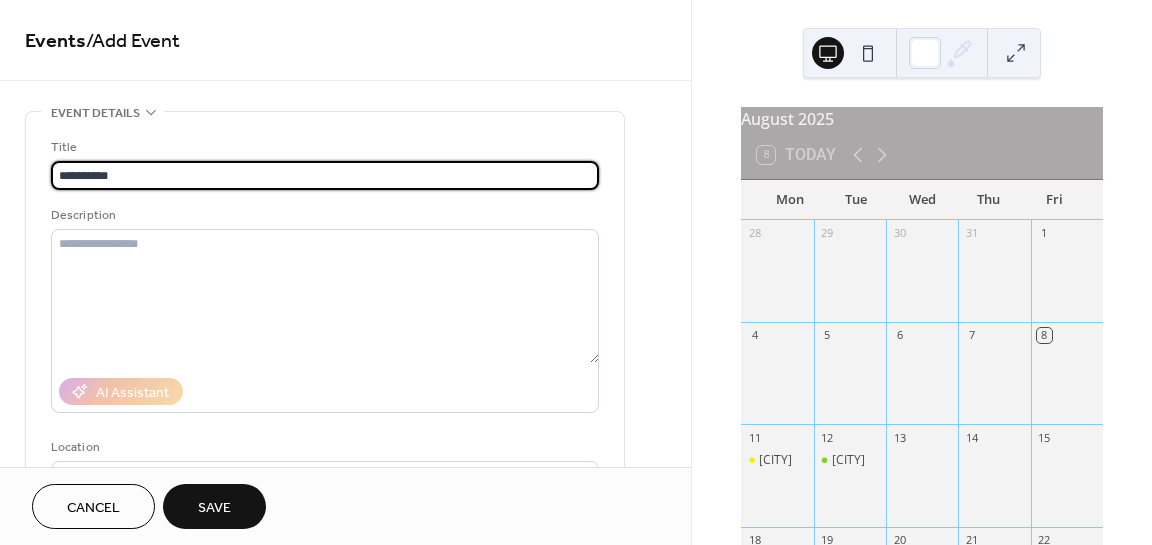 drag, startPoint x: 136, startPoint y: 176, endPoint x: 22, endPoint y: 156, distance: 115.74109 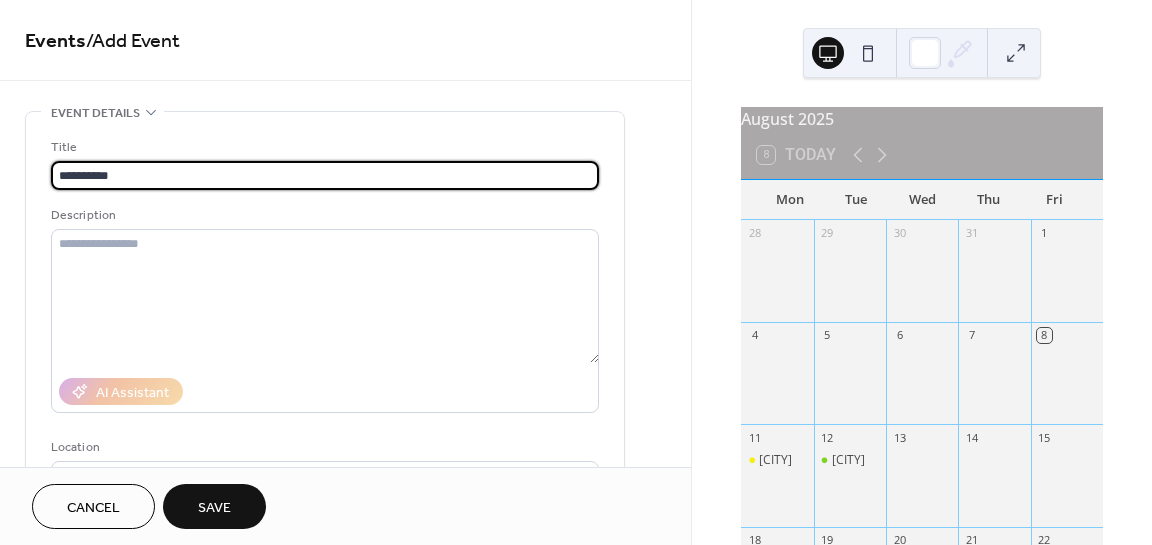 click on "**********" at bounding box center (345, 798) 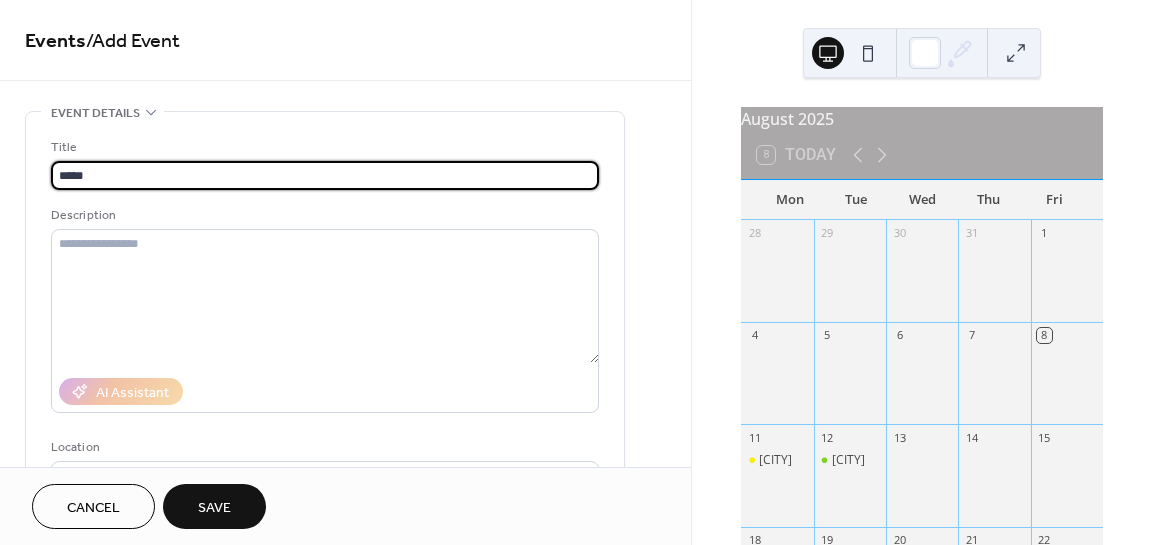 type on "*****" 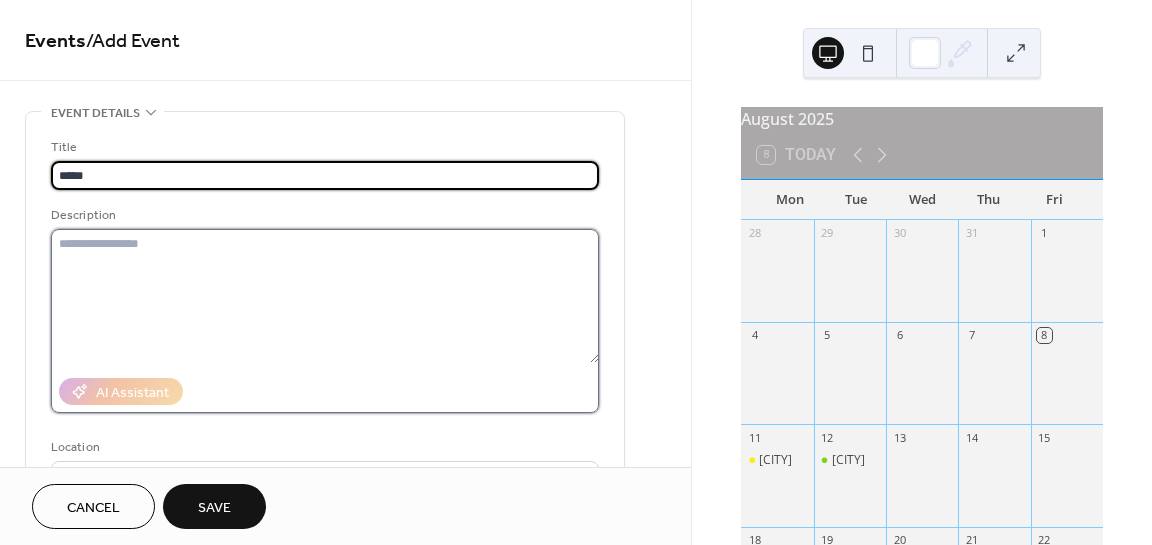 click at bounding box center (325, 296) 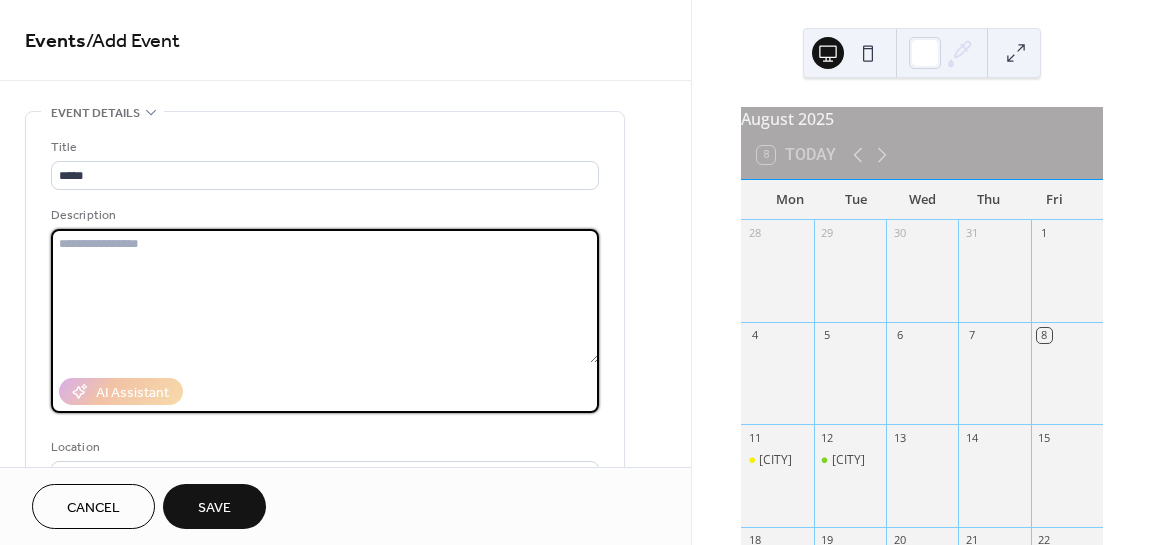 paste on "**********" 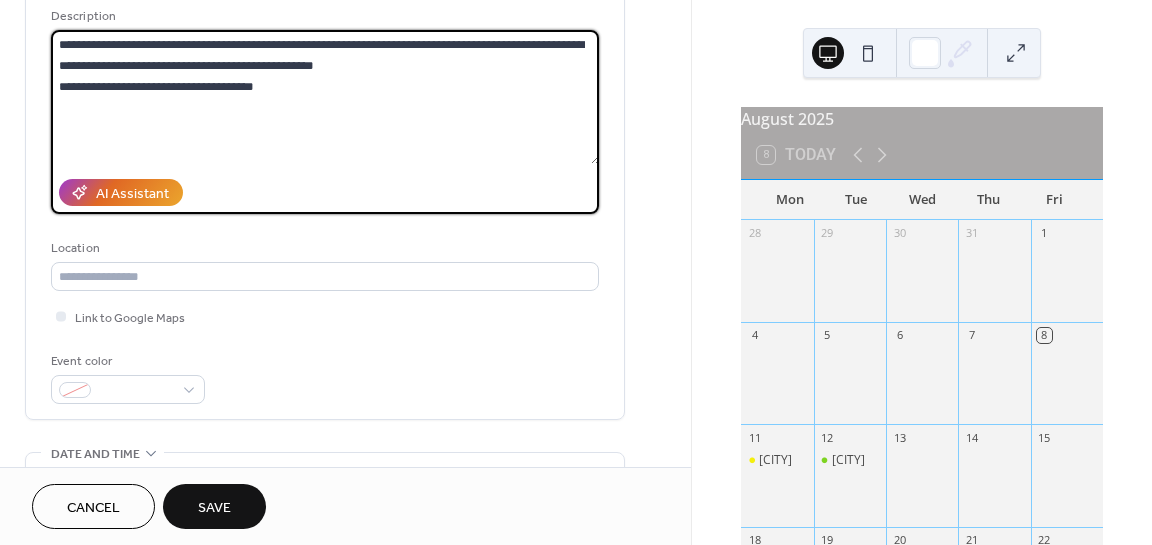 scroll, scrollTop: 200, scrollLeft: 0, axis: vertical 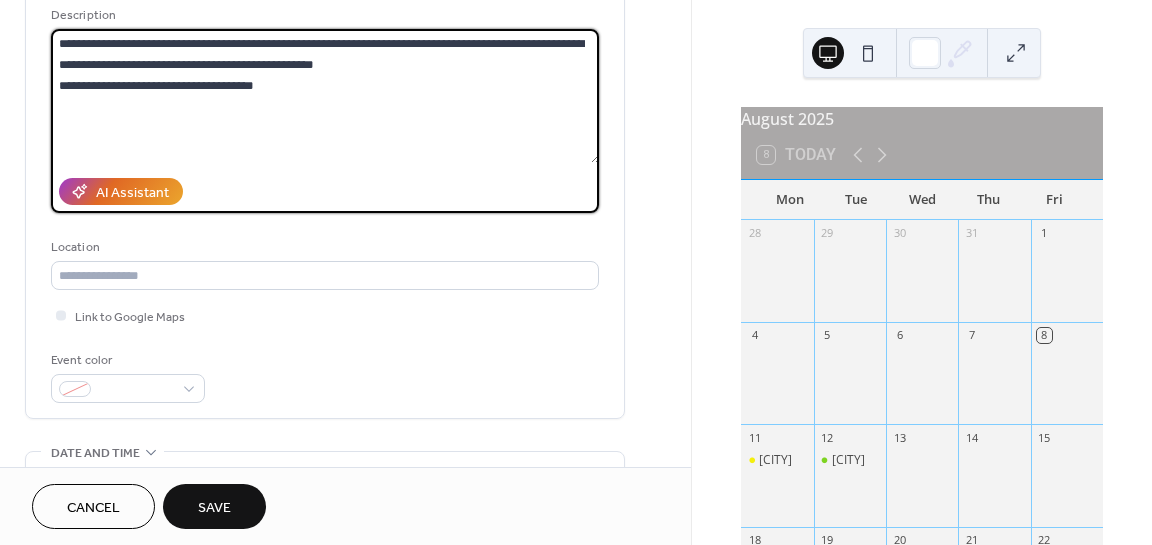 type on "**********" 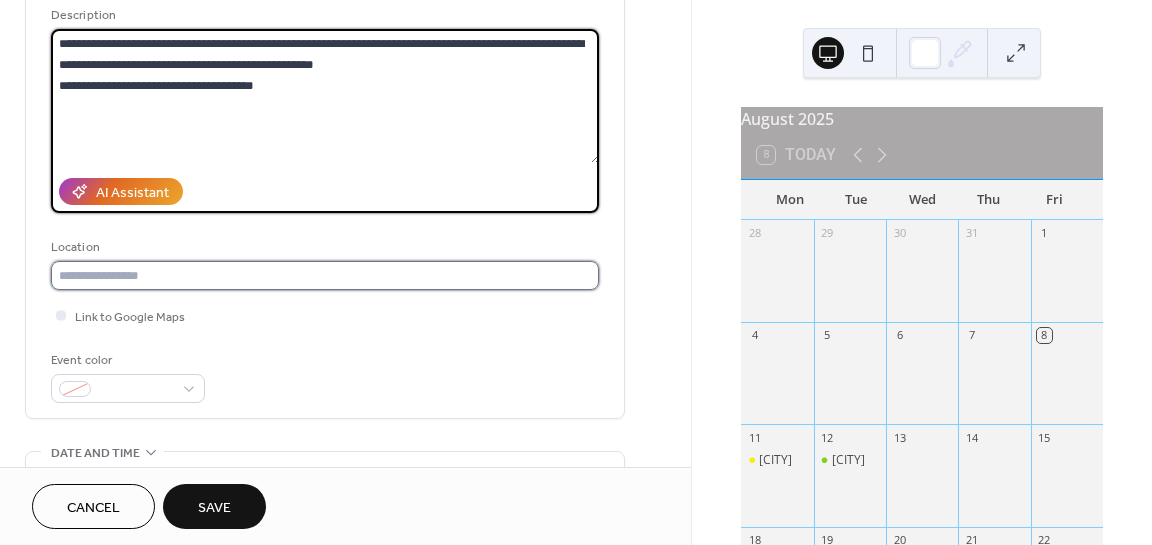 click at bounding box center [325, 275] 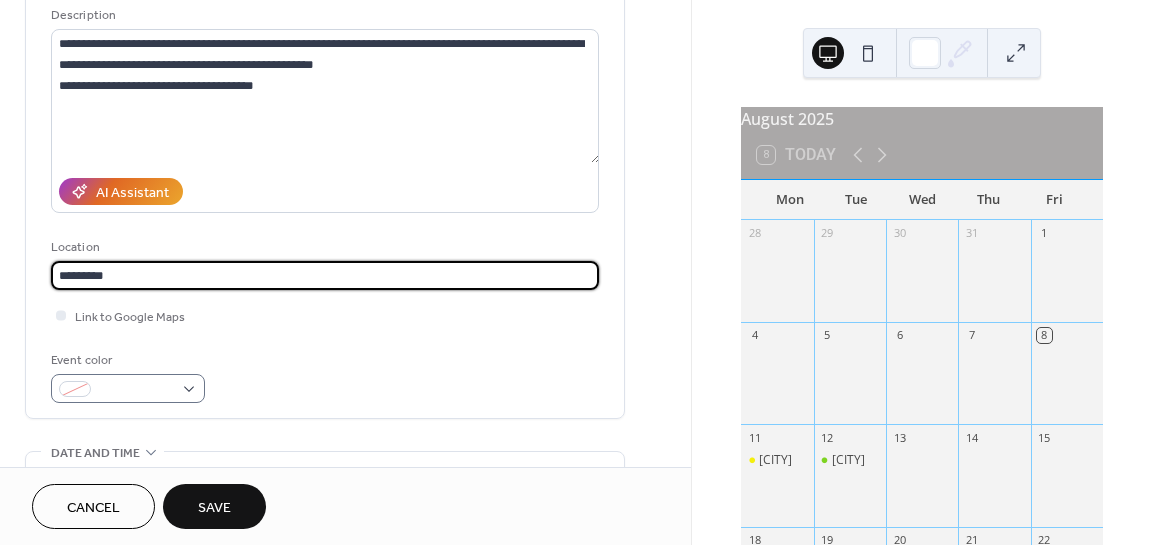 type on "*********" 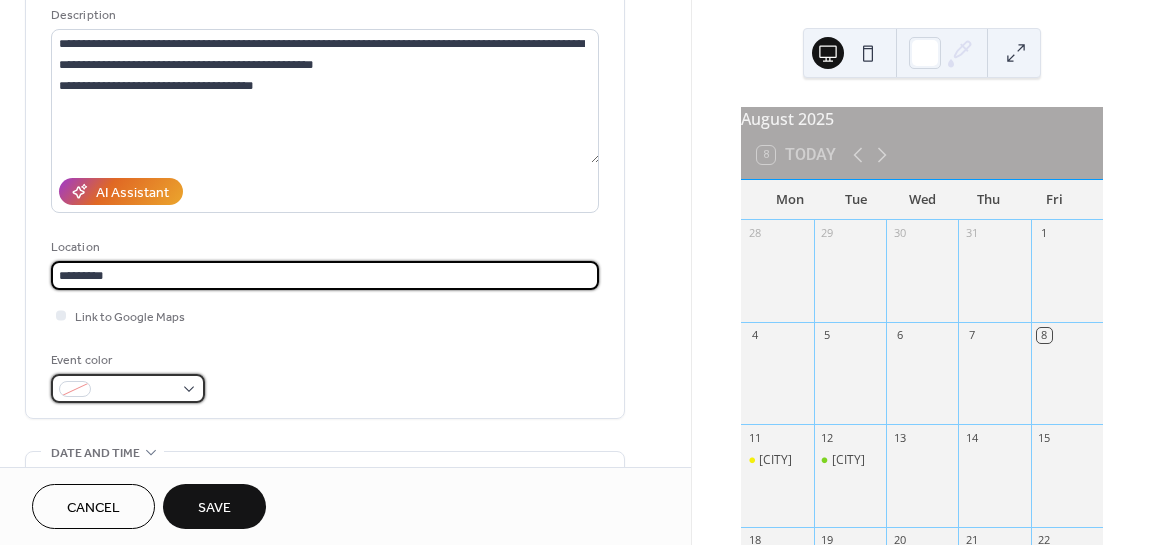 click at bounding box center (128, 388) 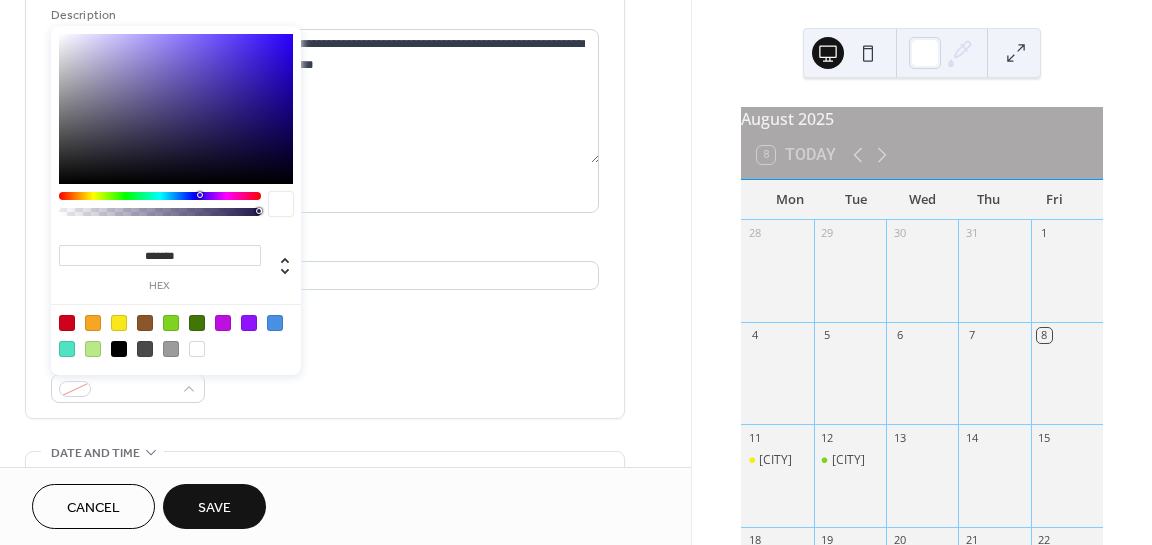 click at bounding box center (160, 196) 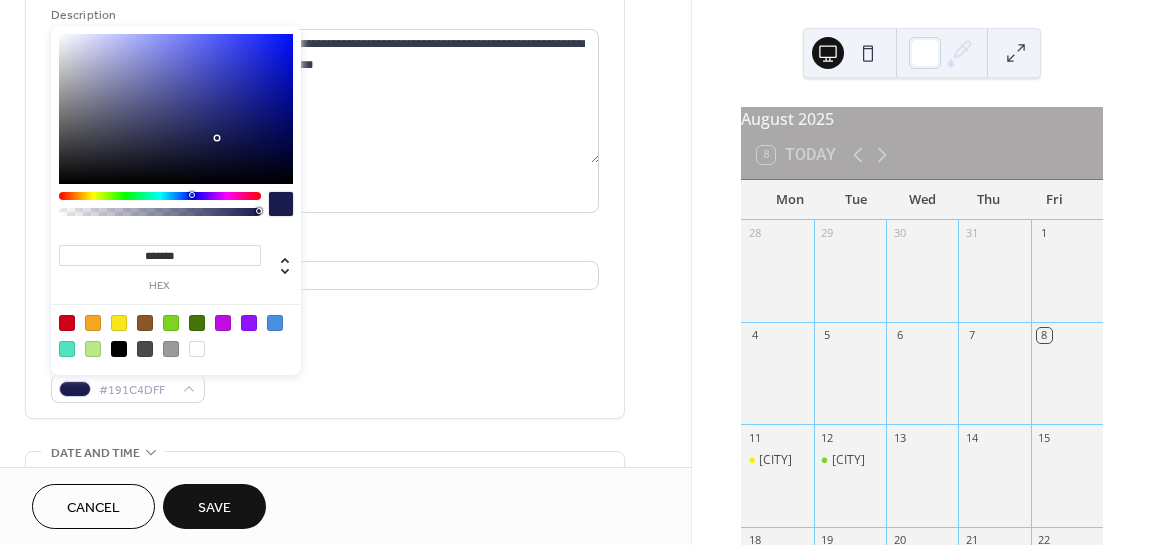 type on "*******" 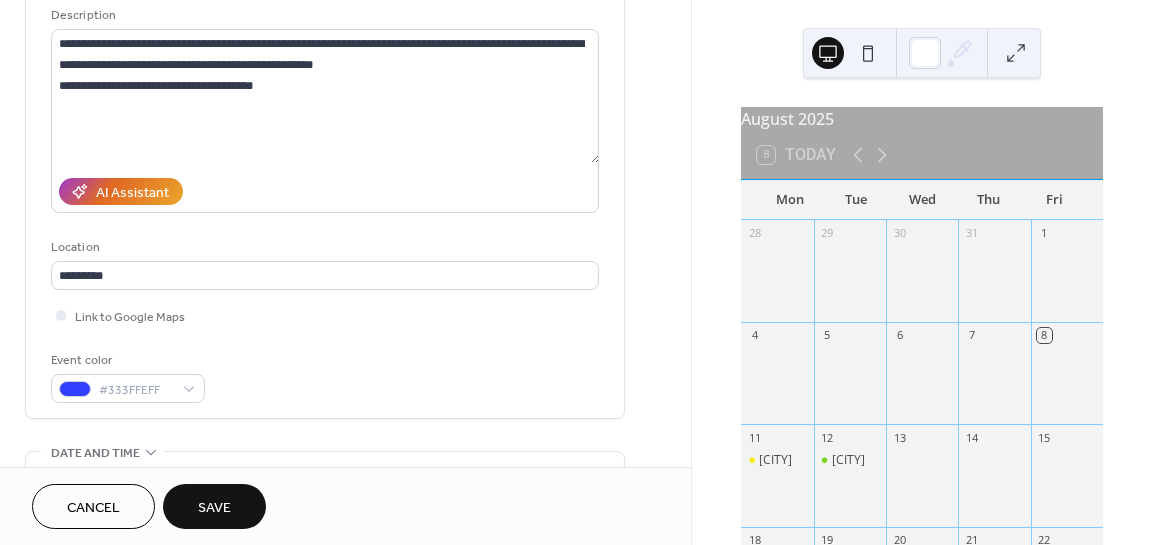 click on "**********" at bounding box center (325, 170) 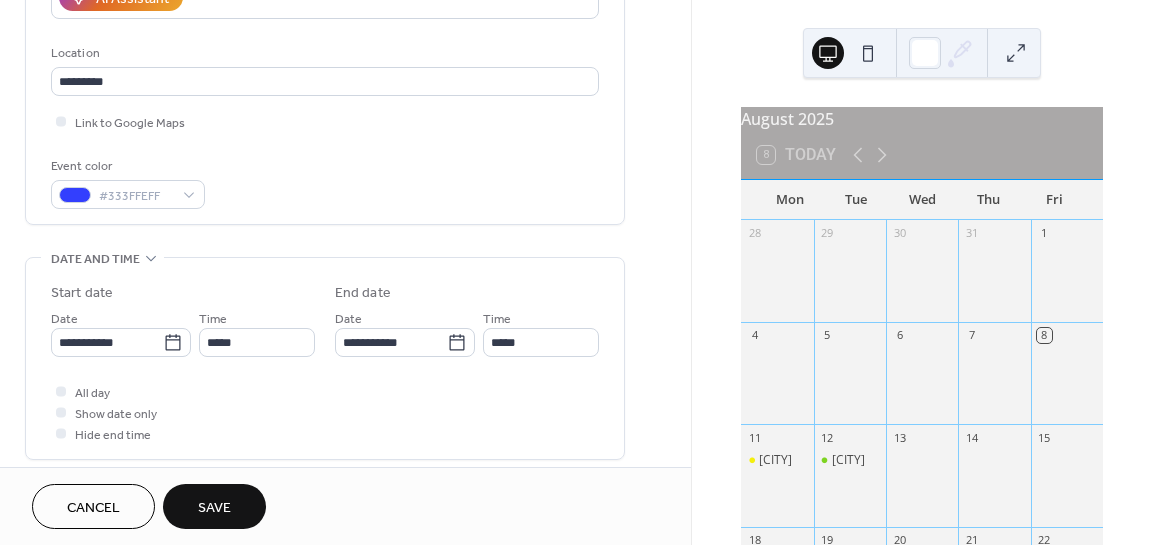 scroll, scrollTop: 400, scrollLeft: 0, axis: vertical 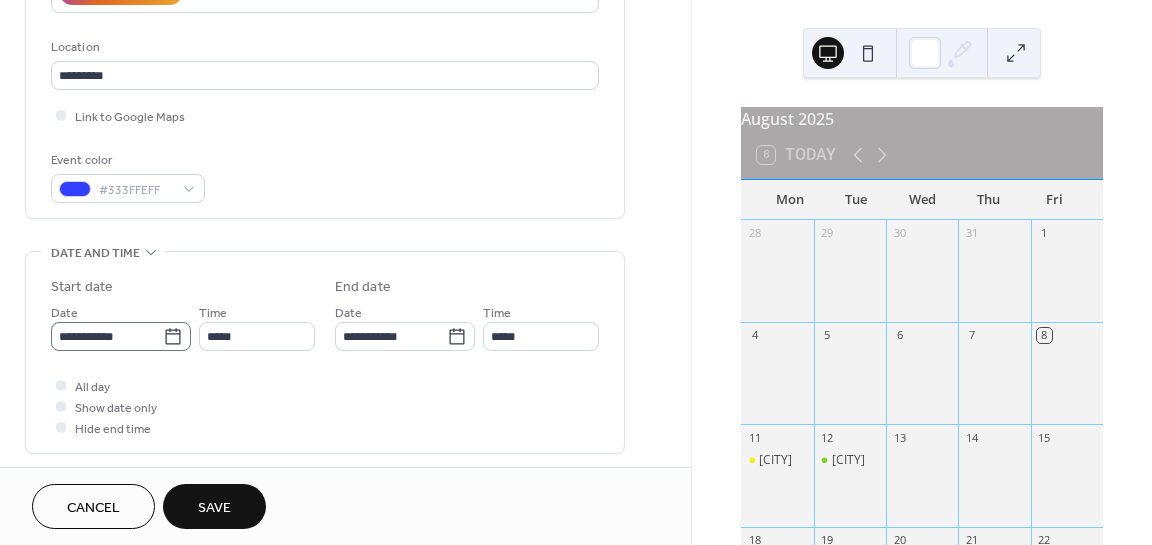 click 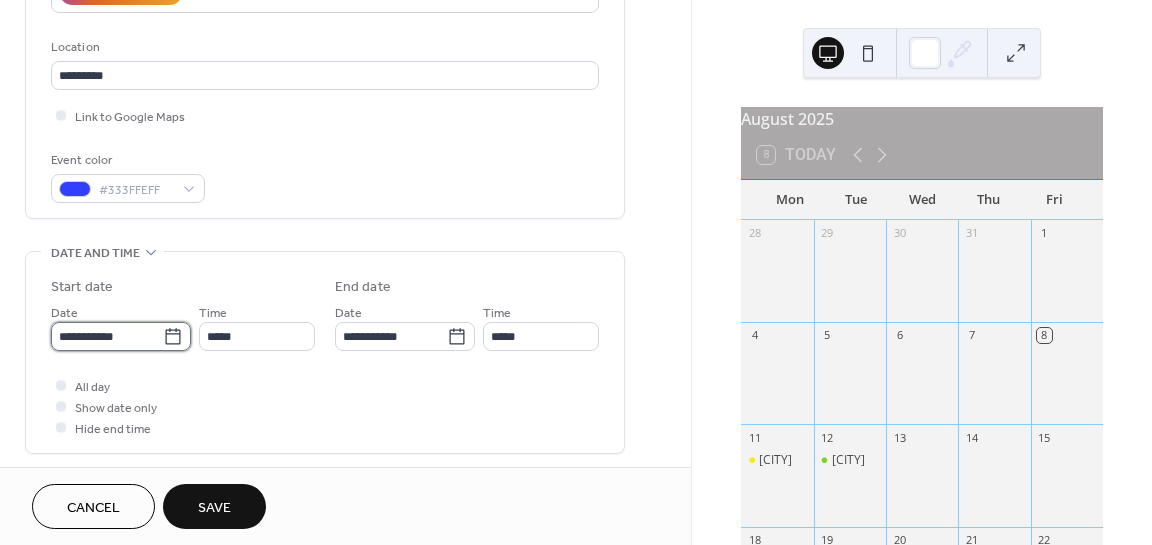 click on "**********" at bounding box center [107, 336] 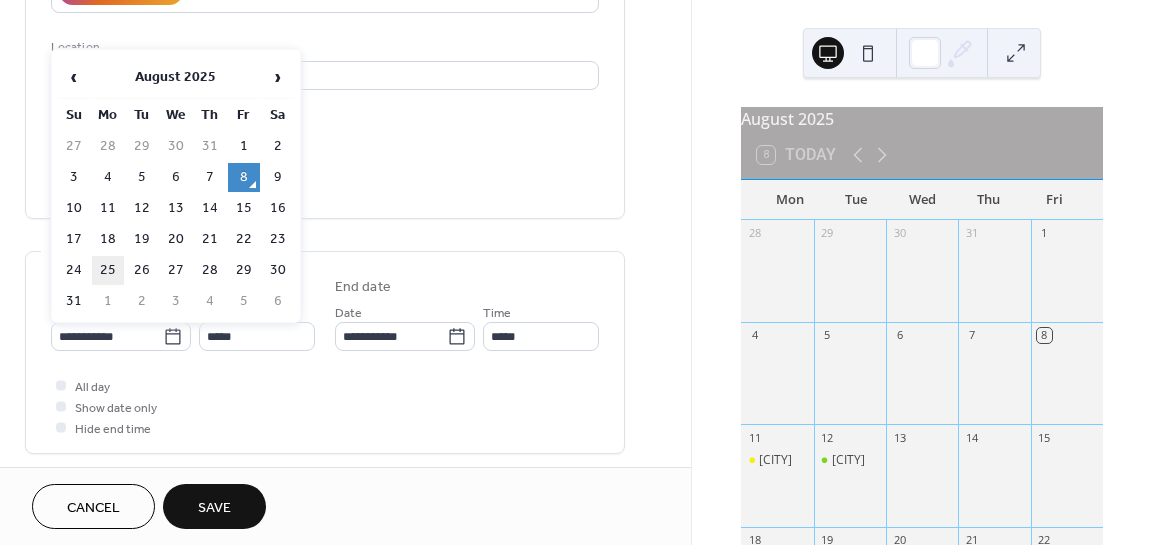 click on "25" at bounding box center [108, 270] 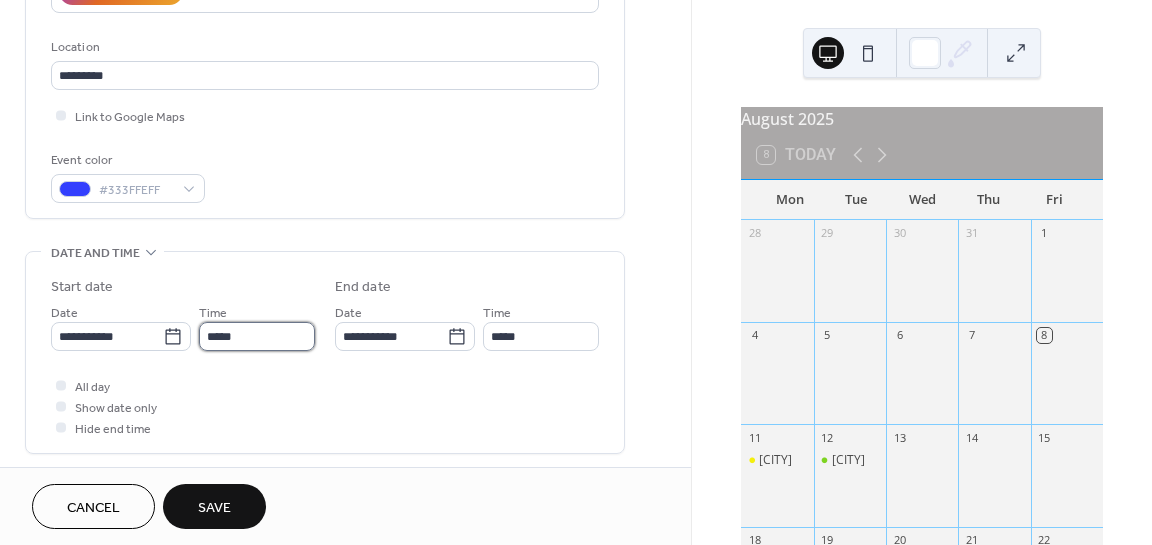 click on "*****" at bounding box center (257, 336) 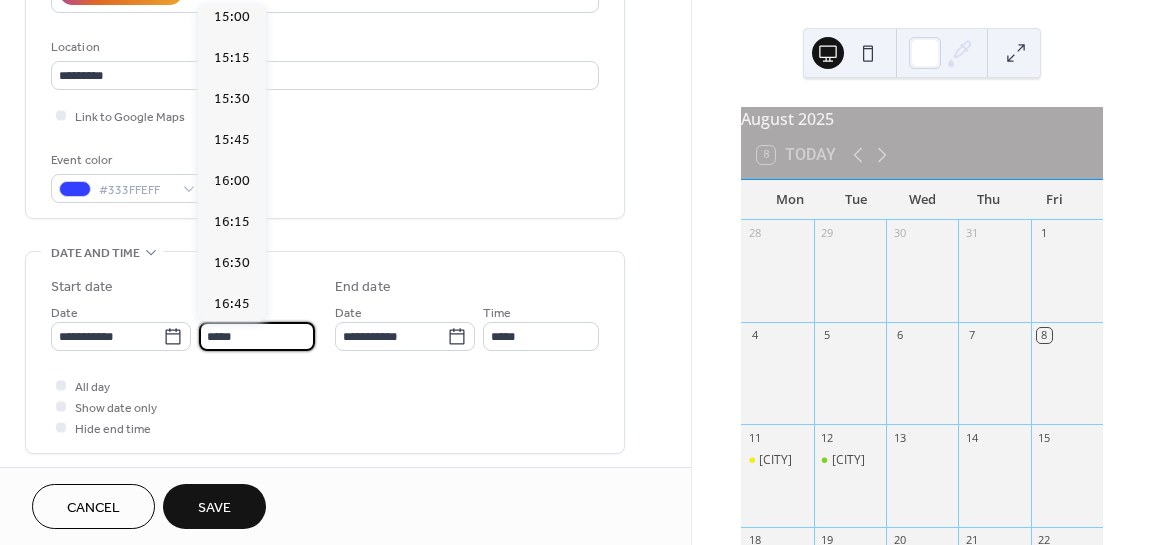 scroll, scrollTop: 2468, scrollLeft: 0, axis: vertical 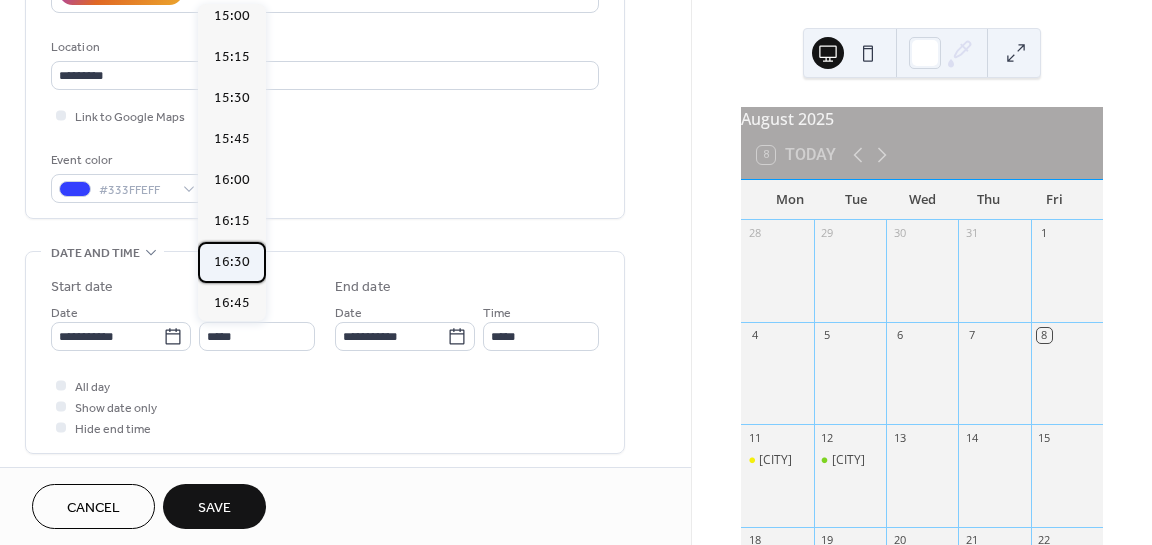 click on "16:30" at bounding box center (232, 262) 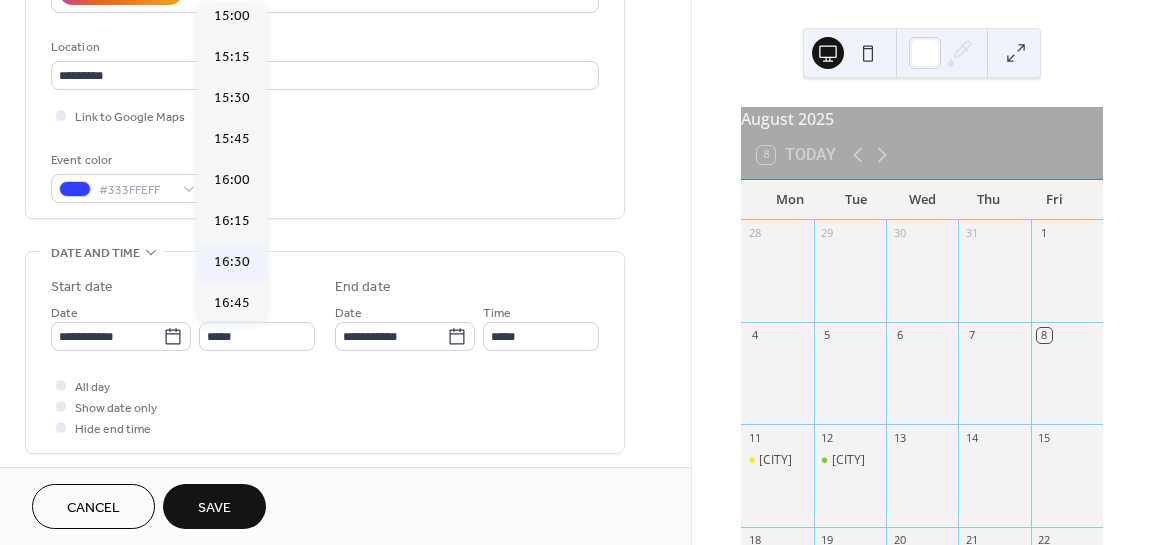 type on "*****" 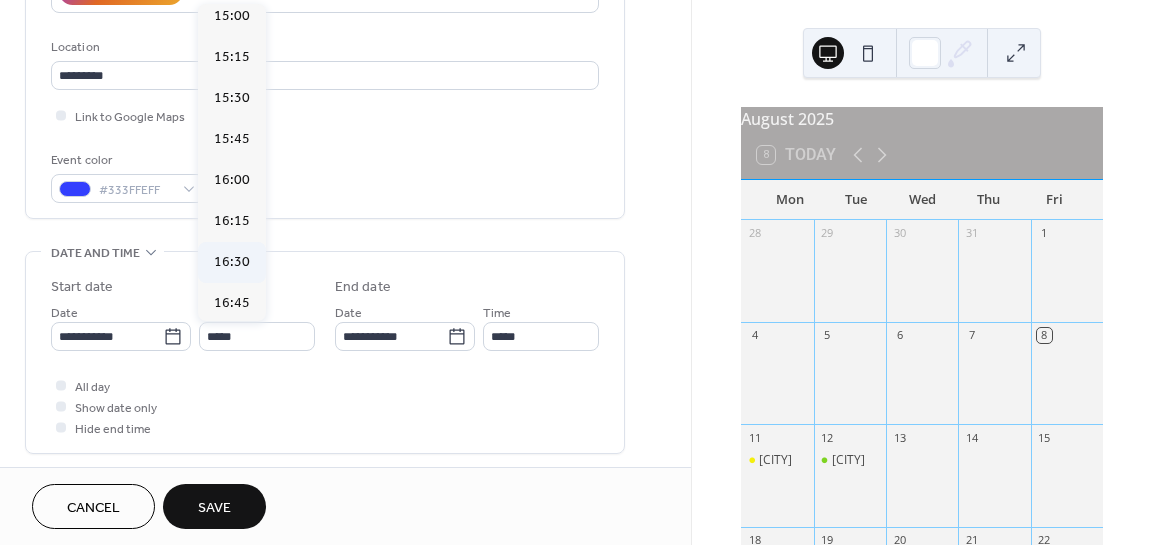 type on "*****" 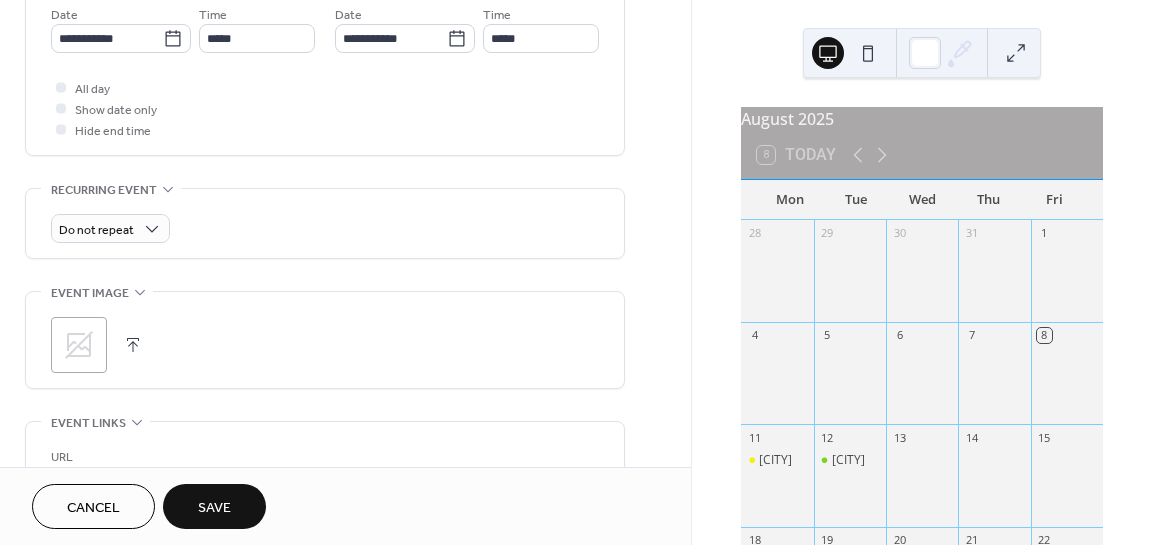 scroll, scrollTop: 700, scrollLeft: 0, axis: vertical 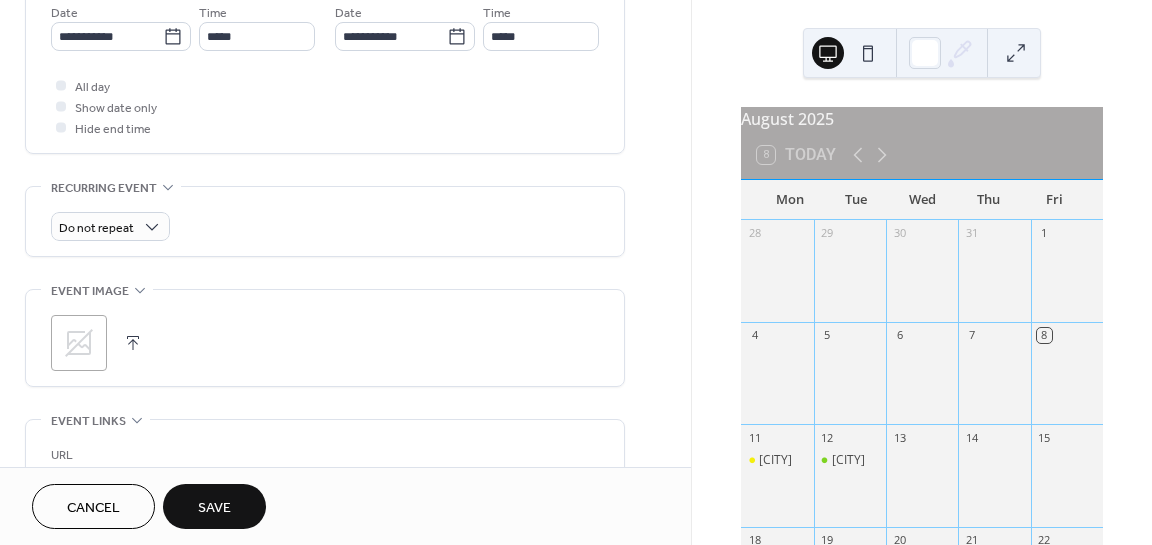 click at bounding box center [133, 343] 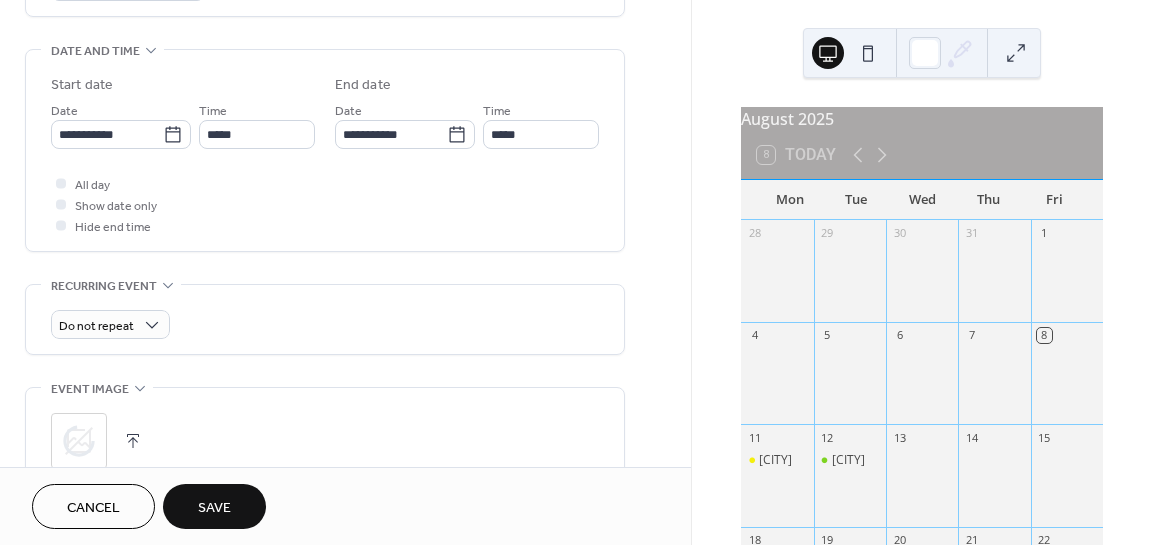scroll, scrollTop: 600, scrollLeft: 0, axis: vertical 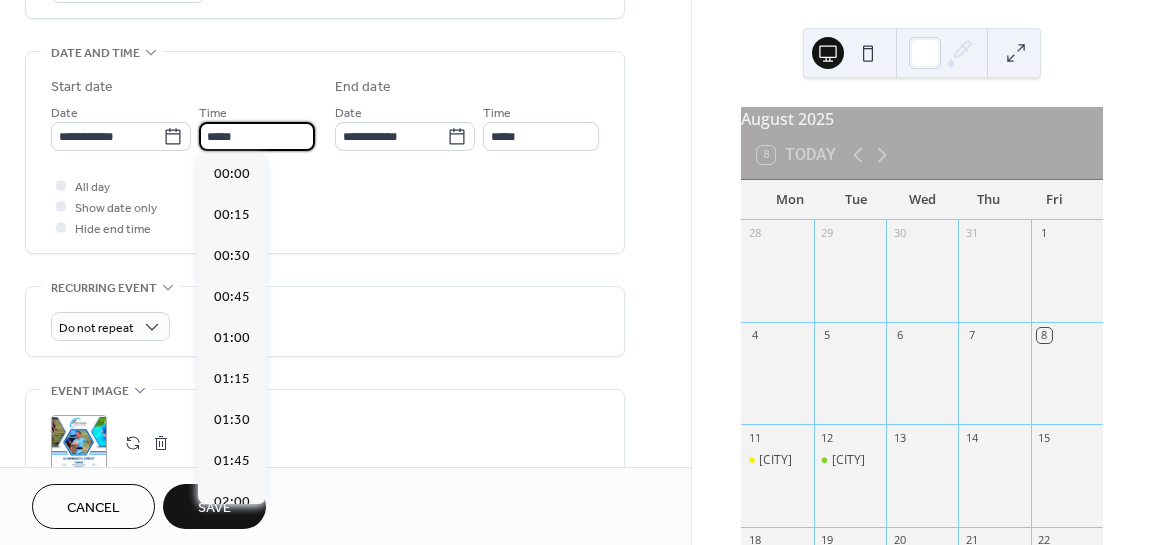 click on "*****" at bounding box center [257, 136] 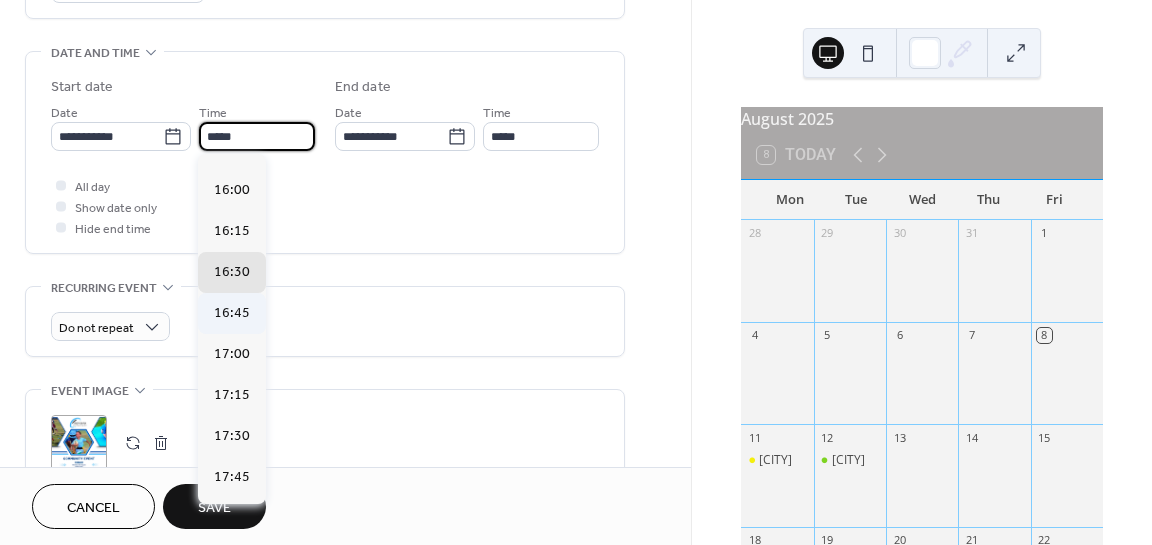 scroll, scrollTop: 2606, scrollLeft: 0, axis: vertical 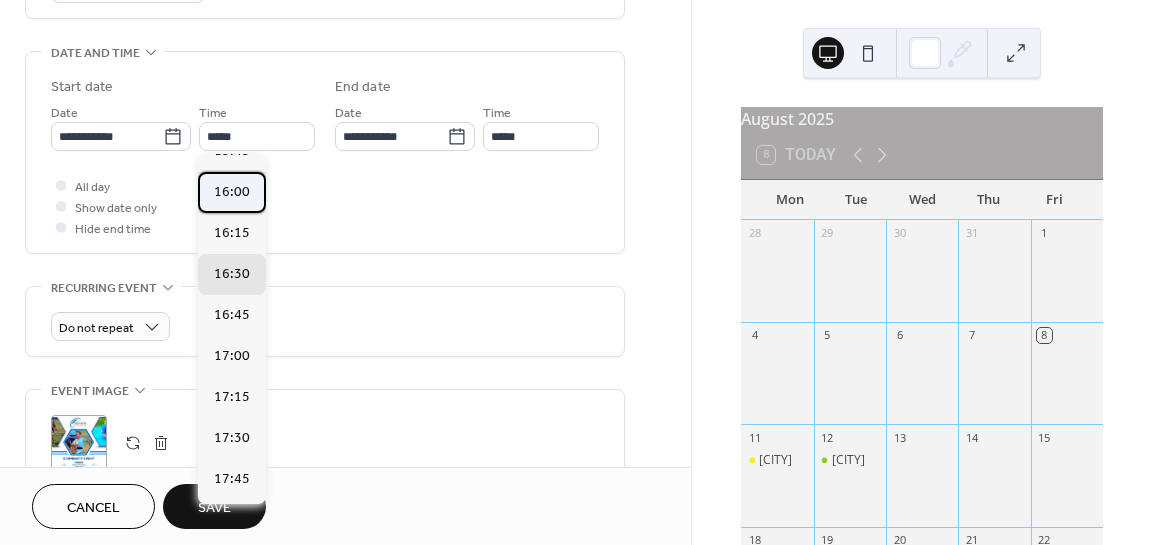 click on "16:00" at bounding box center (232, 191) 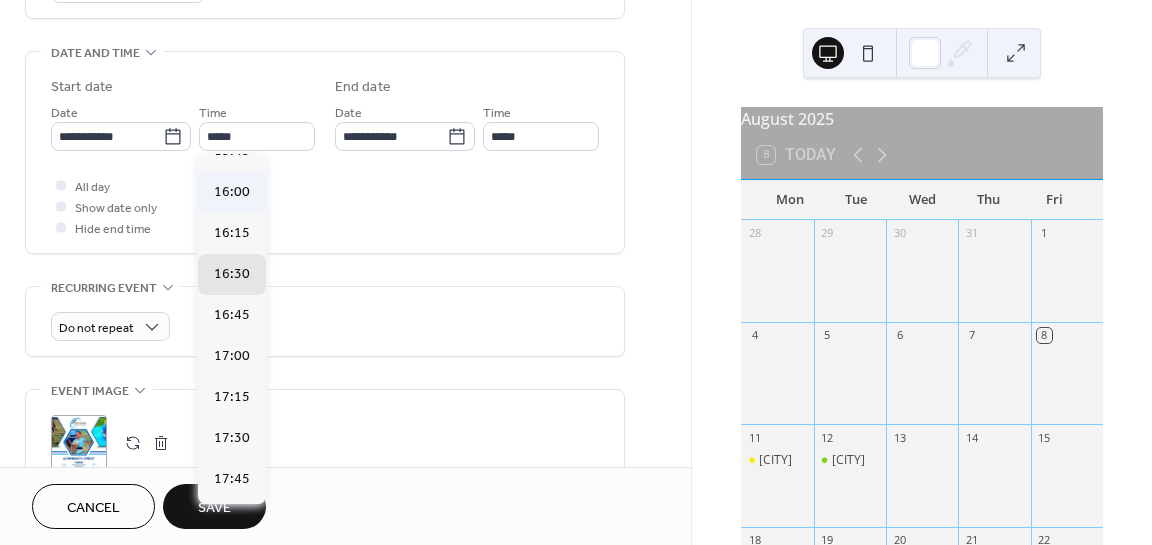 type on "*****" 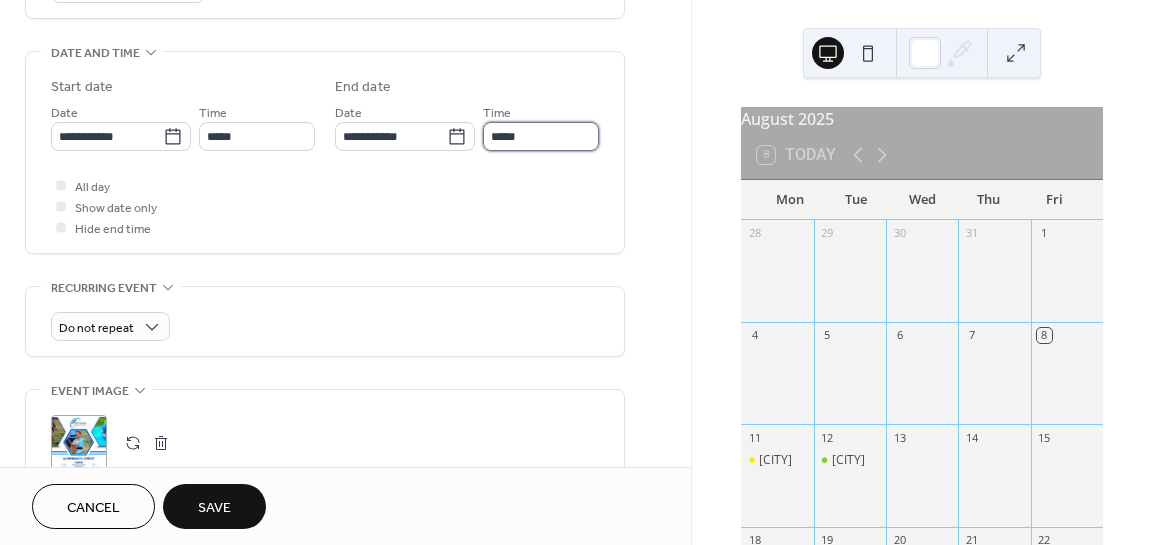 click on "*****" at bounding box center [541, 136] 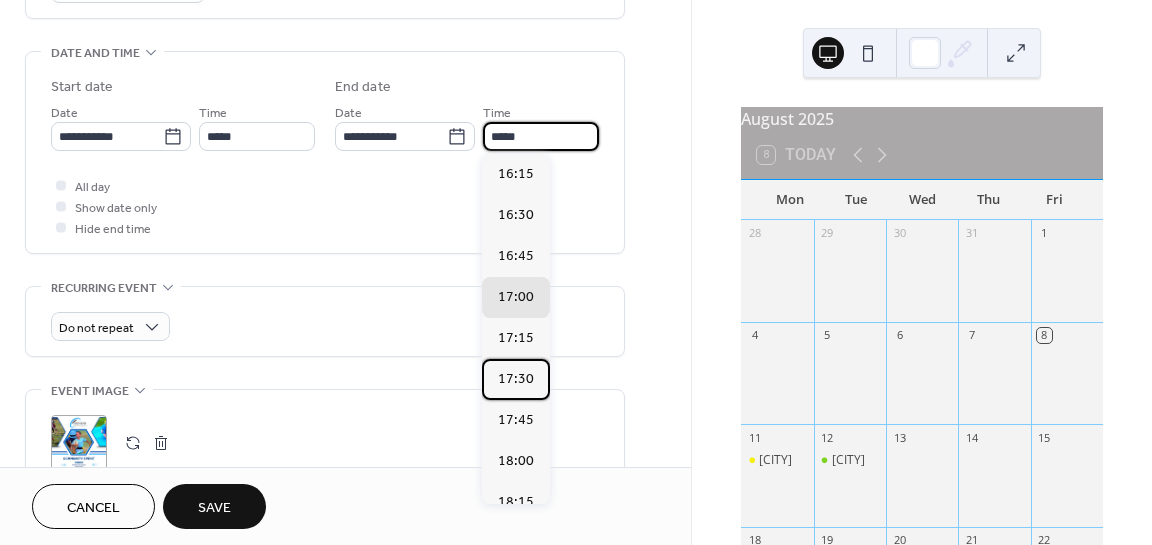 click on "17:30" at bounding box center [516, 378] 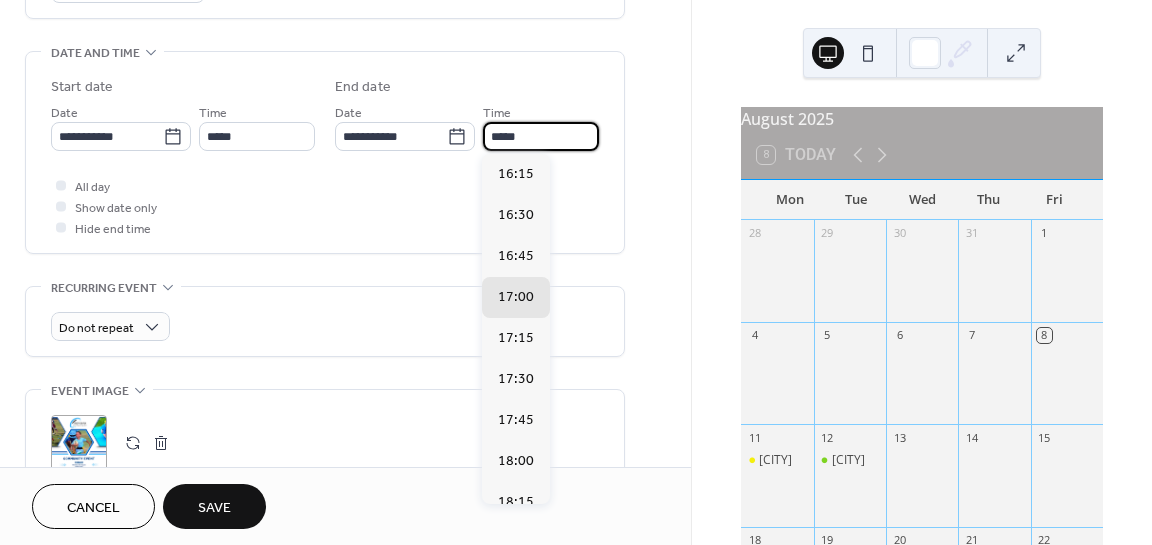 type on "*****" 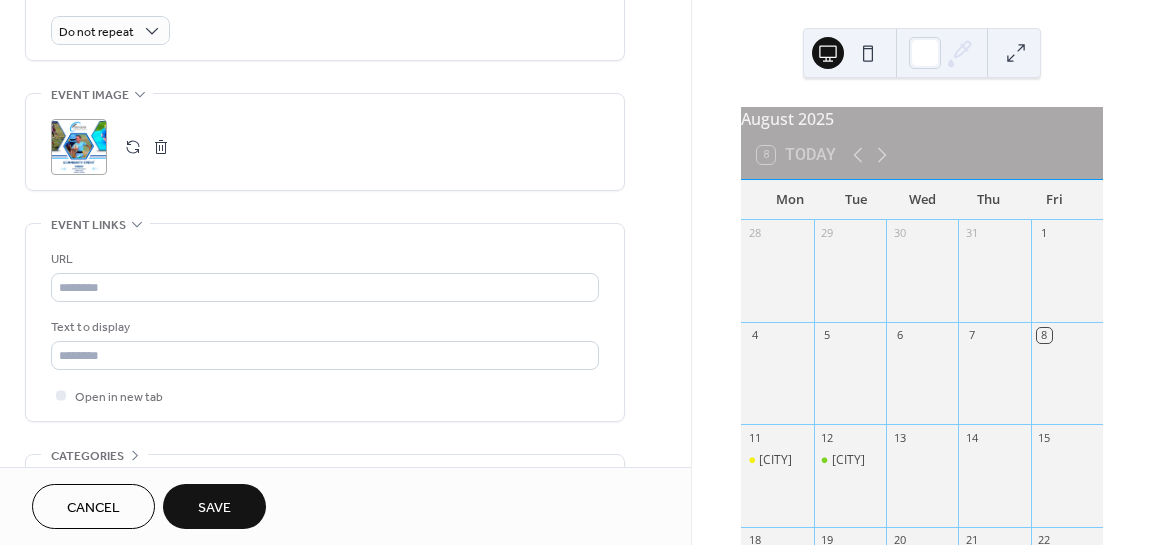 scroll, scrollTop: 900, scrollLeft: 0, axis: vertical 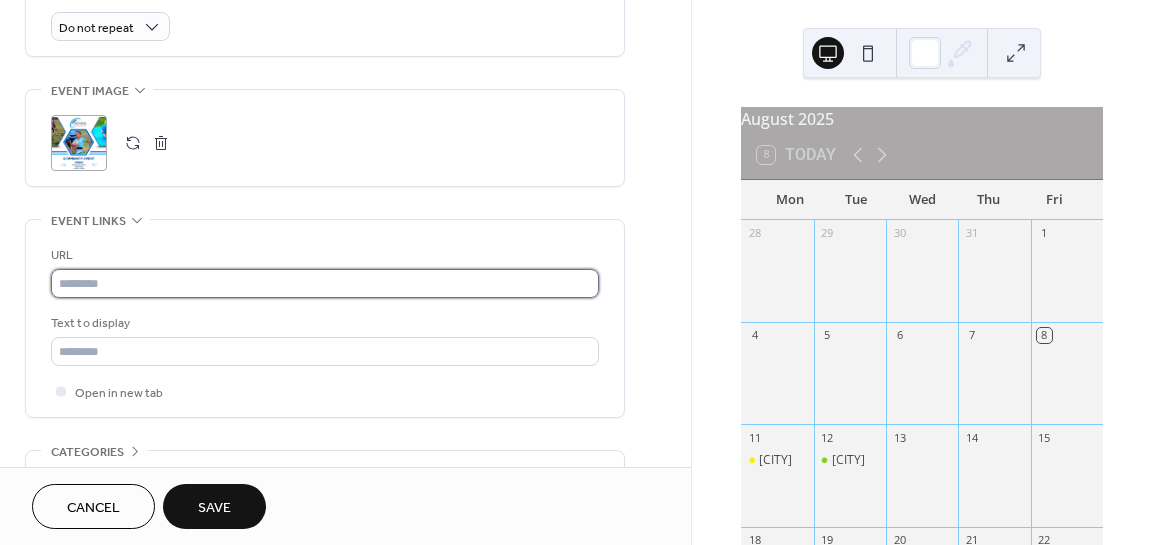 click at bounding box center [325, 283] 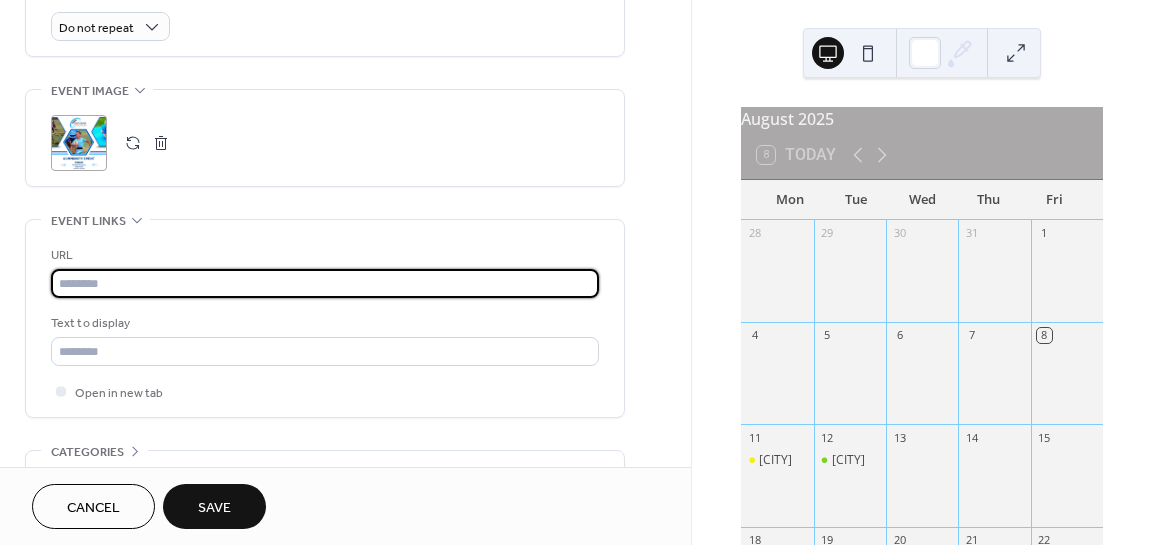 paste on "**********" 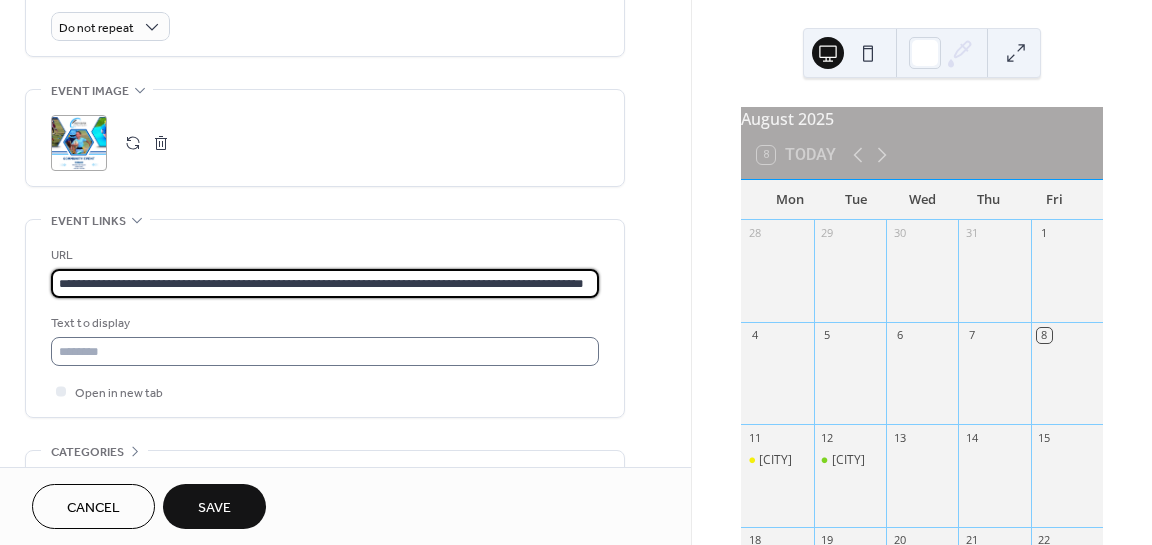 scroll, scrollTop: 0, scrollLeft: 102, axis: horizontal 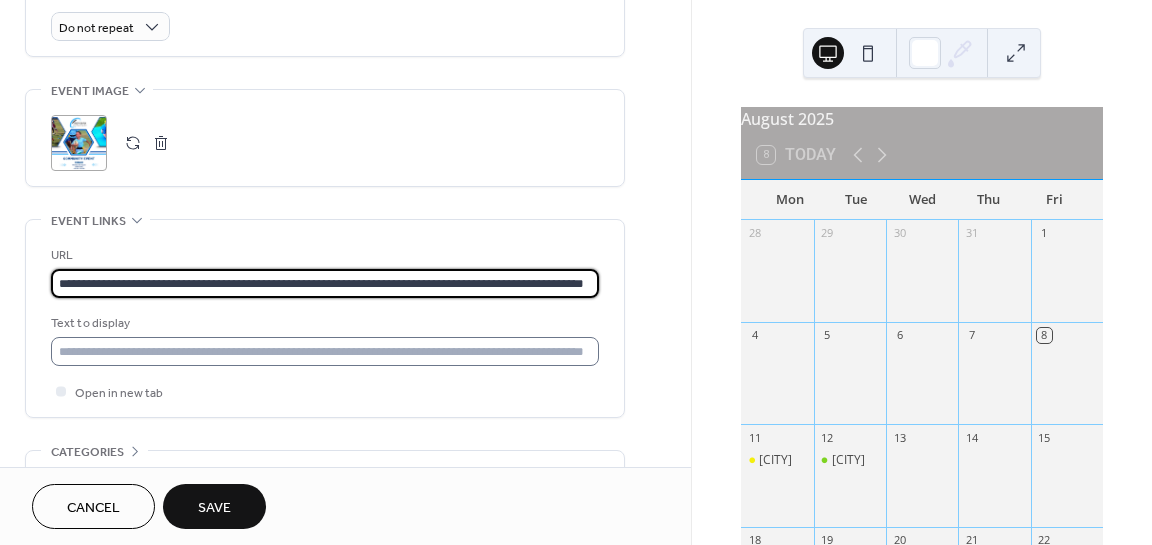 type on "**********" 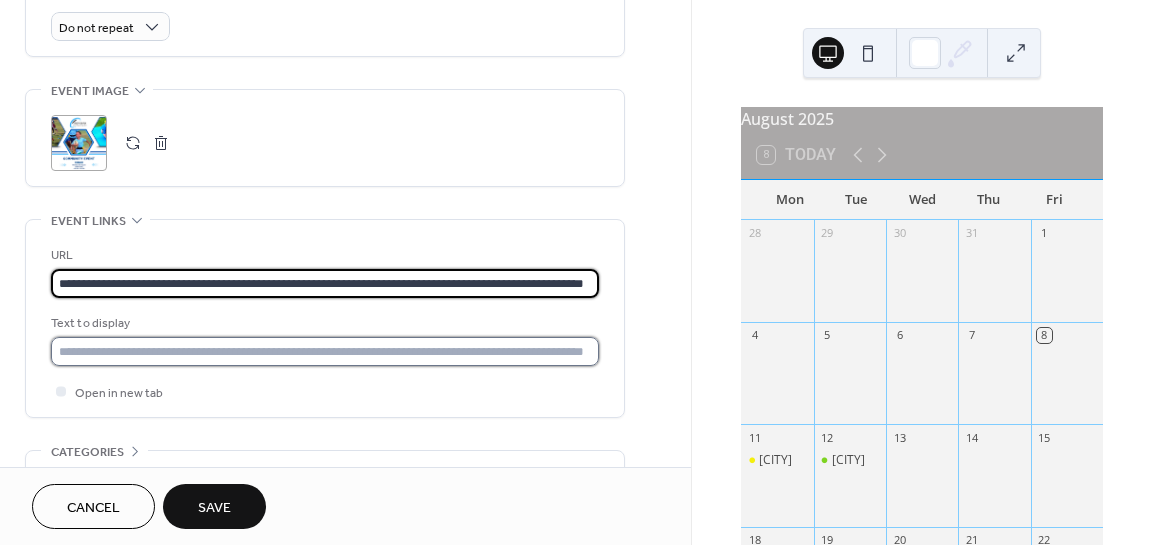 click at bounding box center [325, 351] 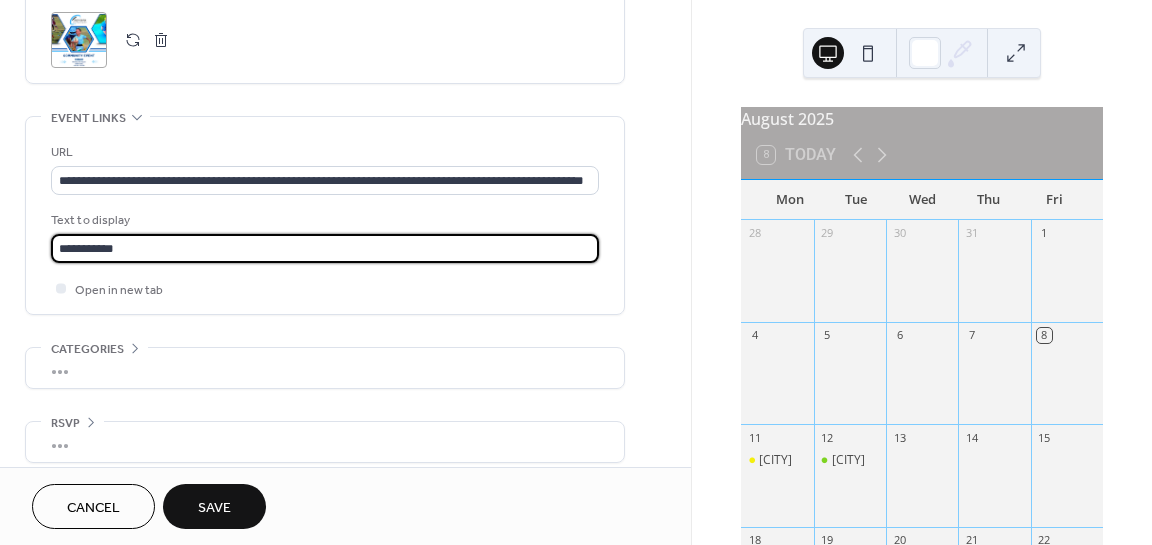 scroll, scrollTop: 1013, scrollLeft: 0, axis: vertical 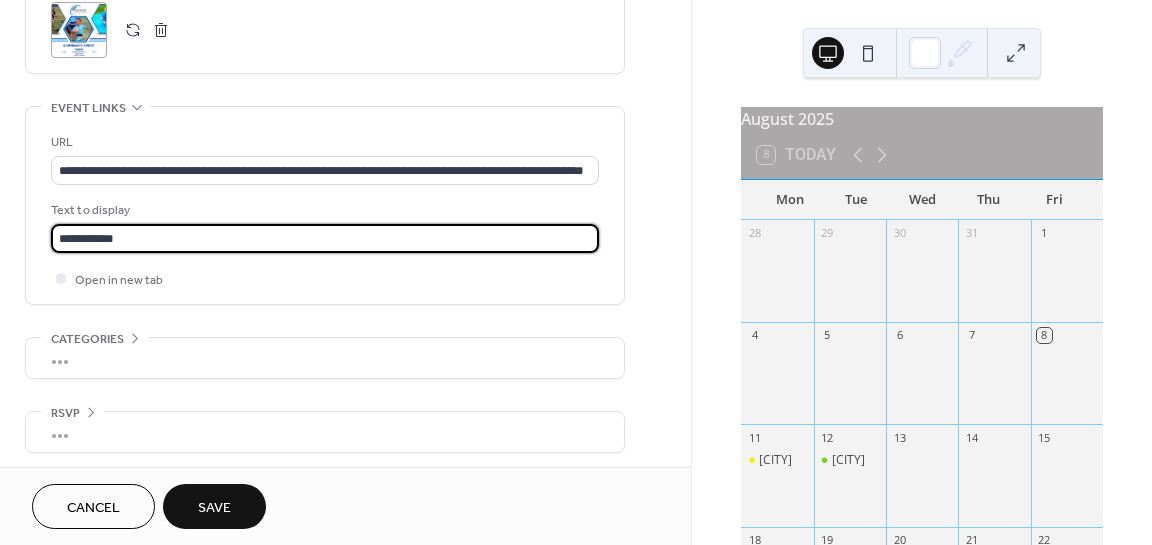 type on "**********" 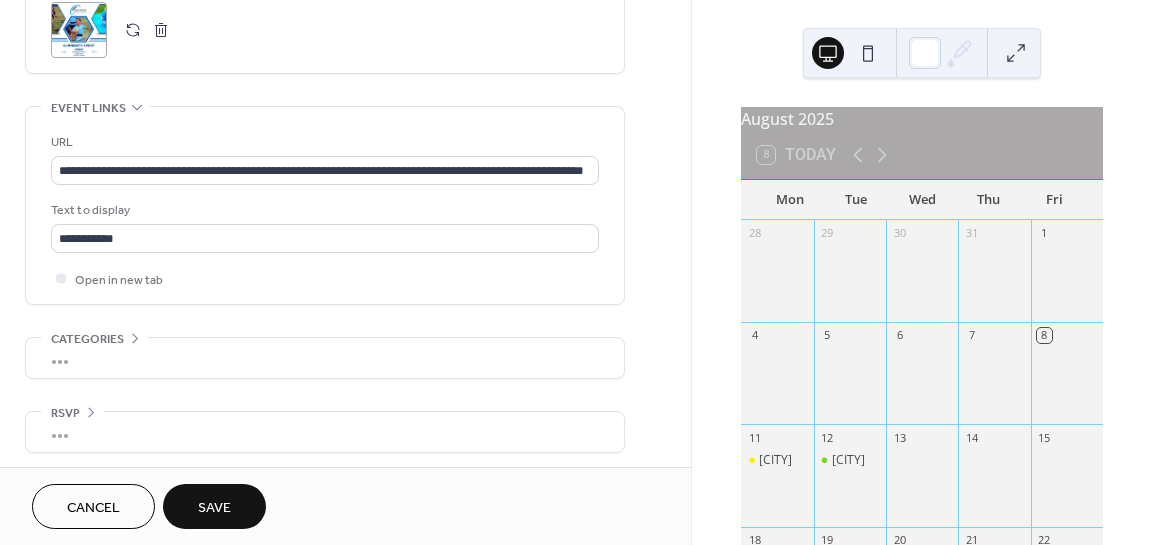 click on "Save" at bounding box center [214, 506] 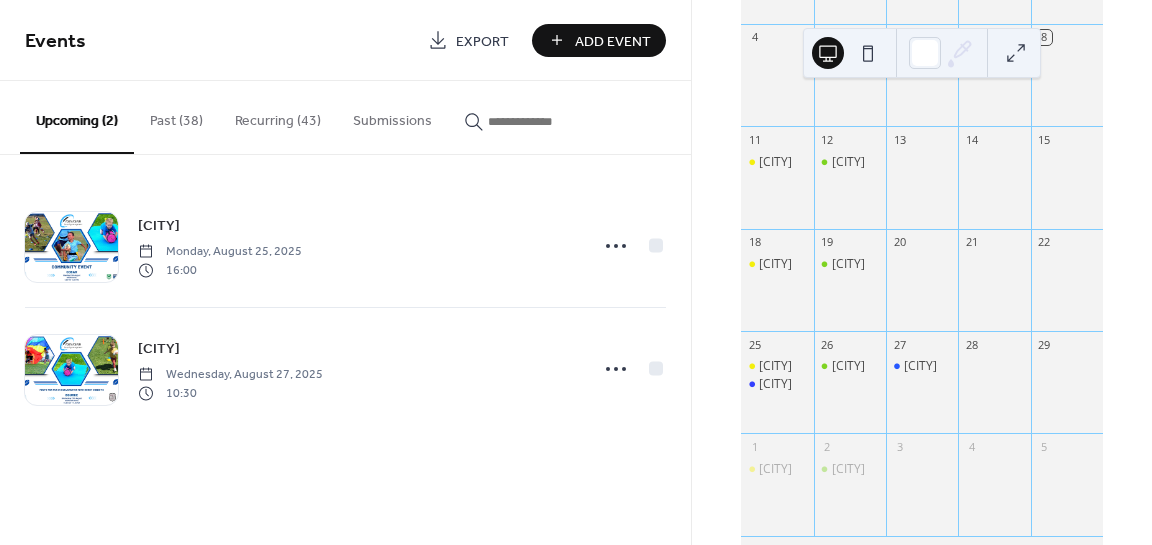 scroll, scrollTop: 300, scrollLeft: 0, axis: vertical 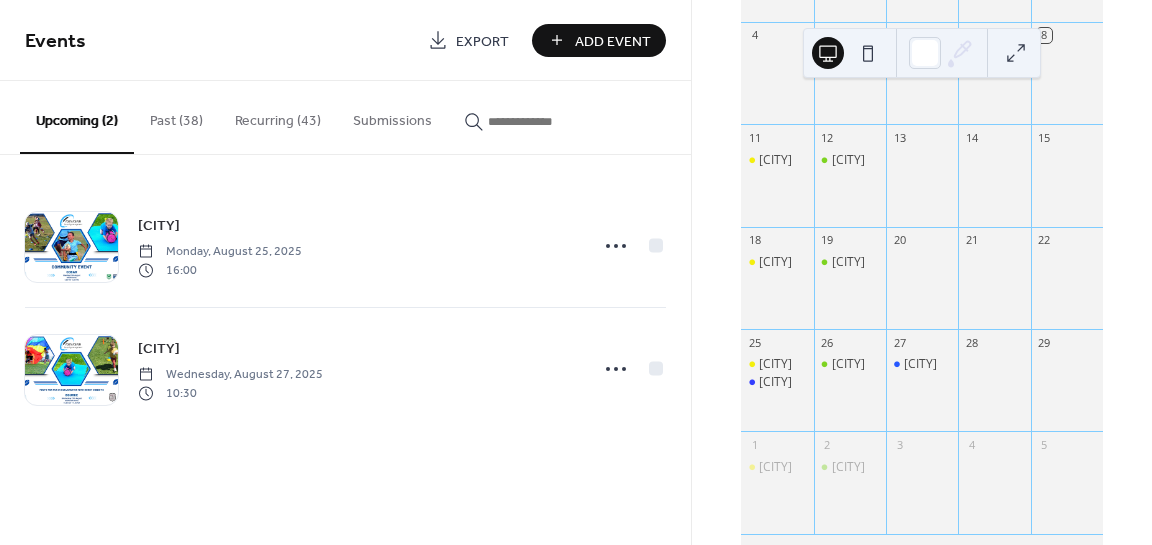 click on "Add Event" at bounding box center [613, 41] 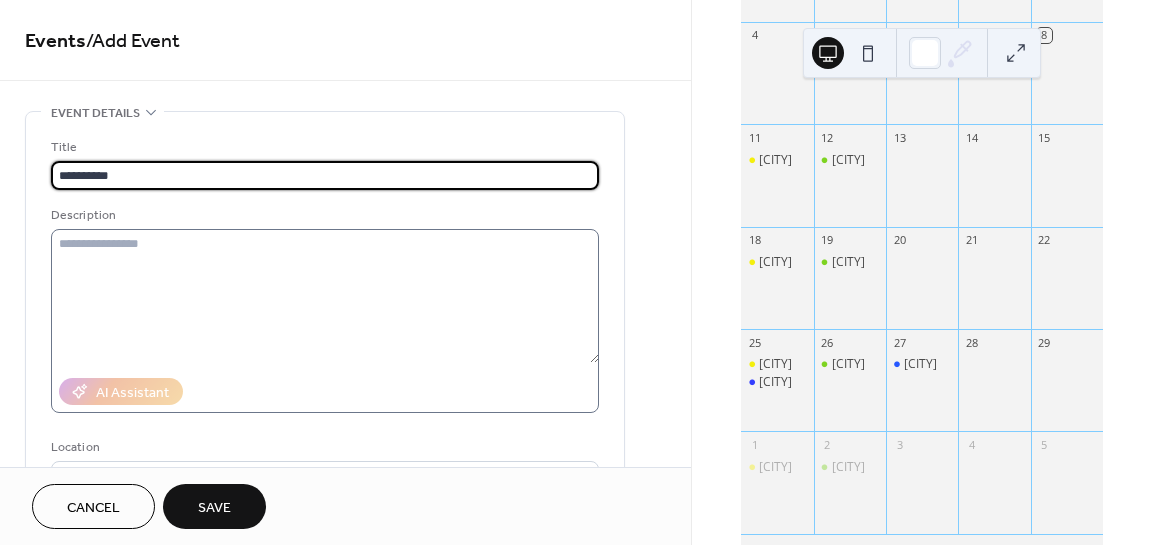type on "**********" 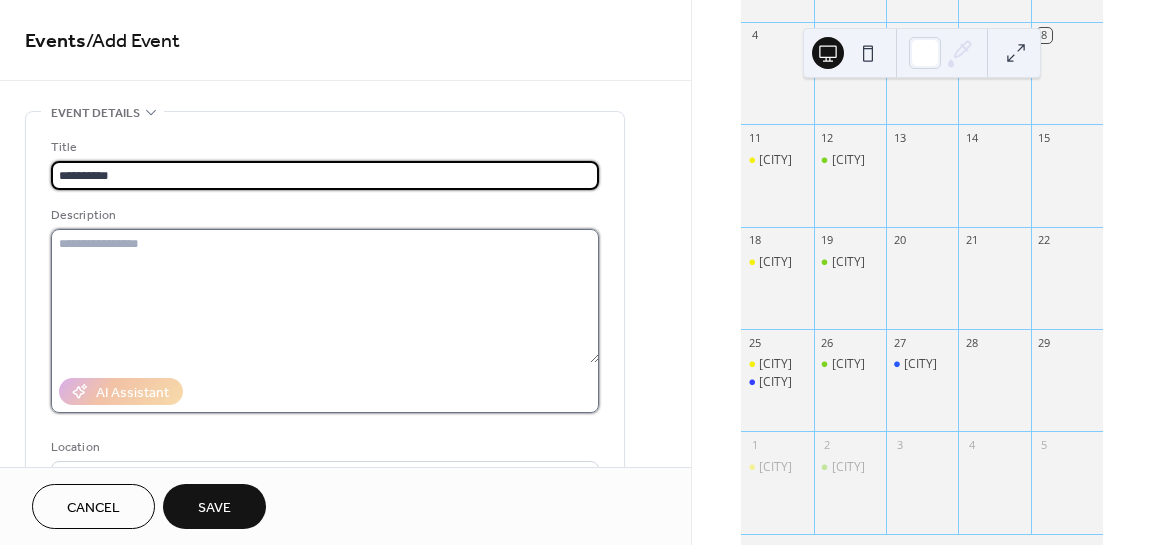 click at bounding box center [325, 296] 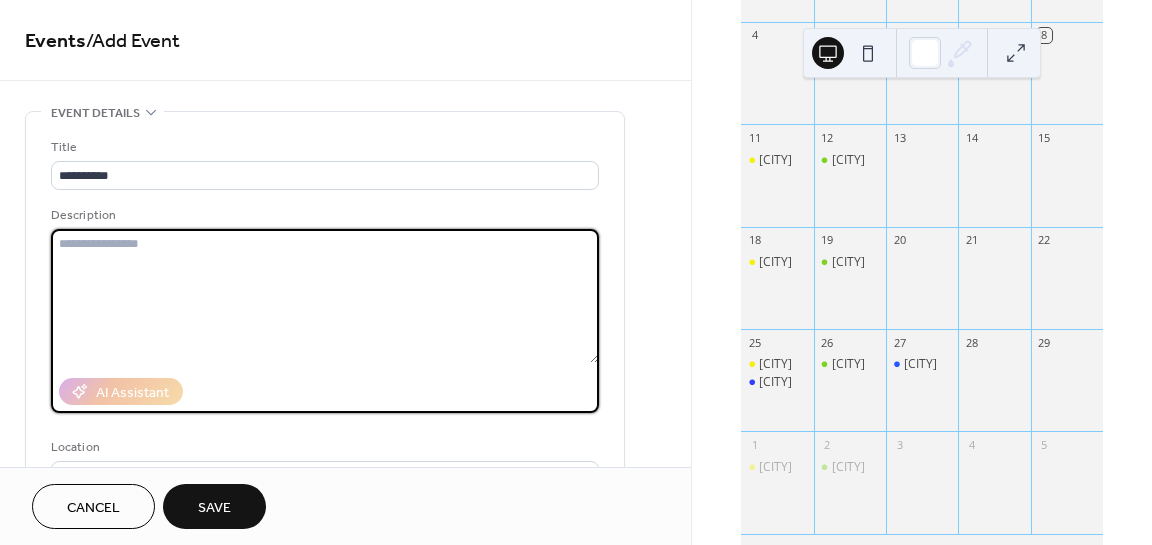 paste on "**********" 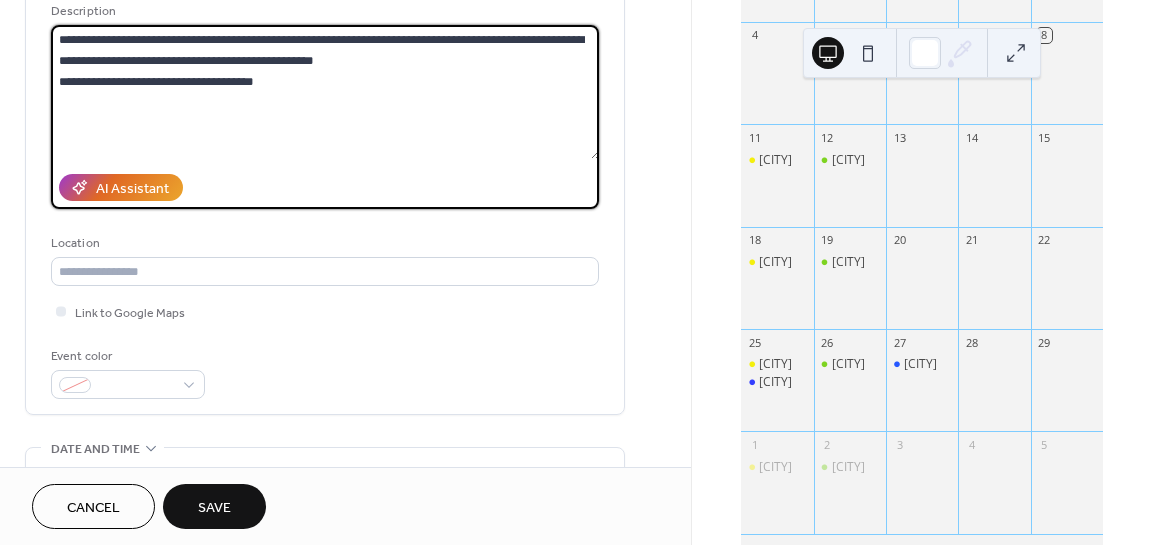 scroll, scrollTop: 300, scrollLeft: 0, axis: vertical 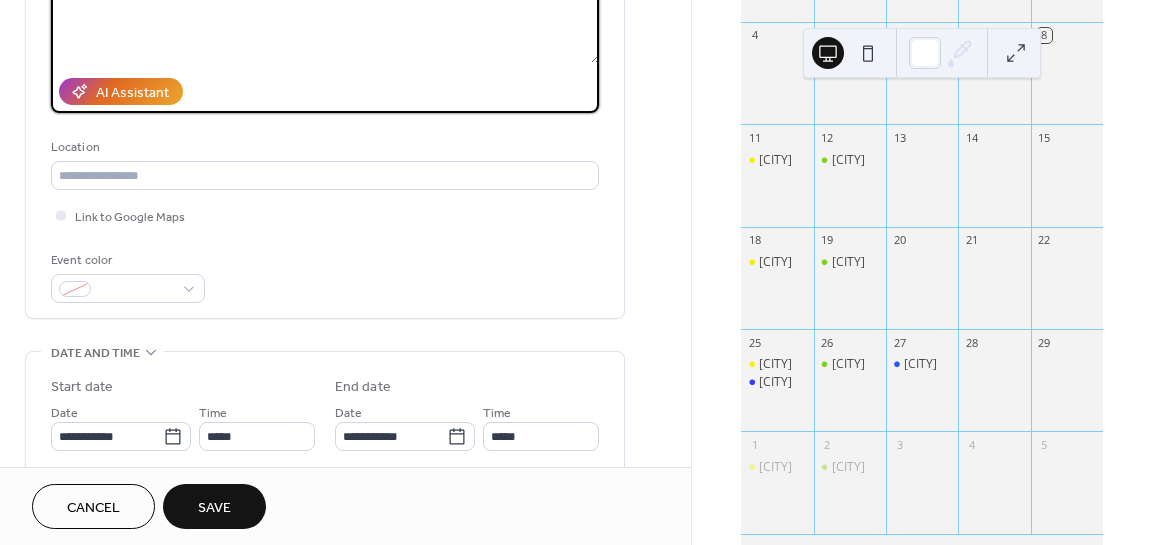 type on "**********" 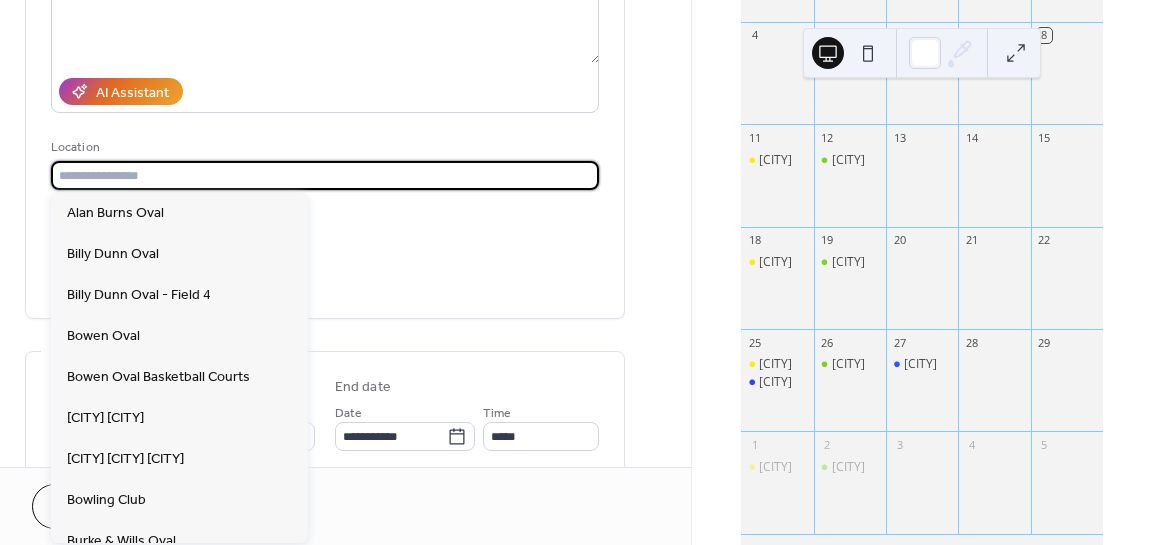 paste on "**********" 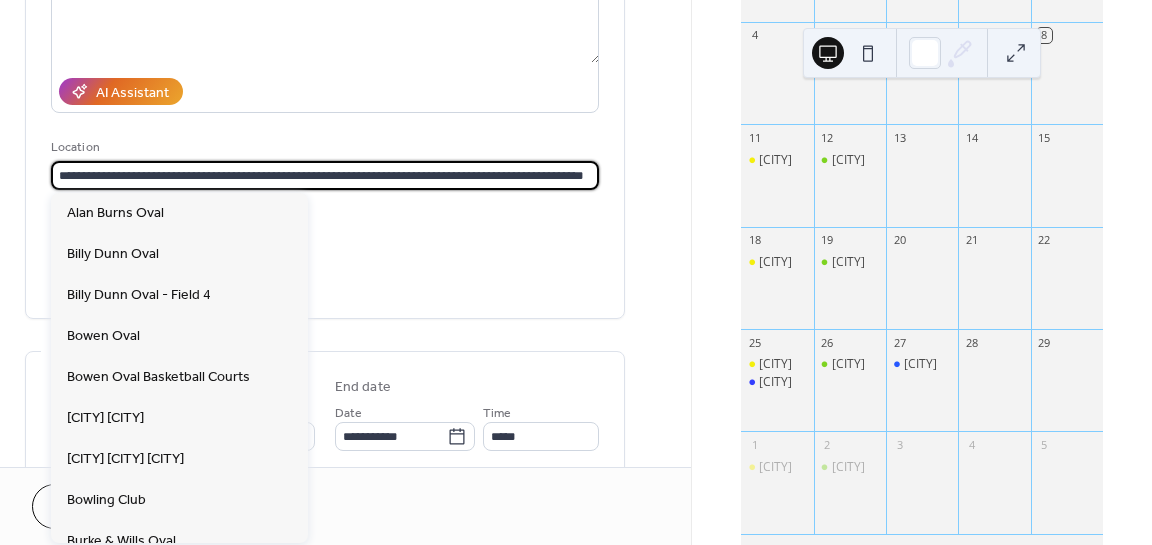 scroll, scrollTop: 0, scrollLeft: 110, axis: horizontal 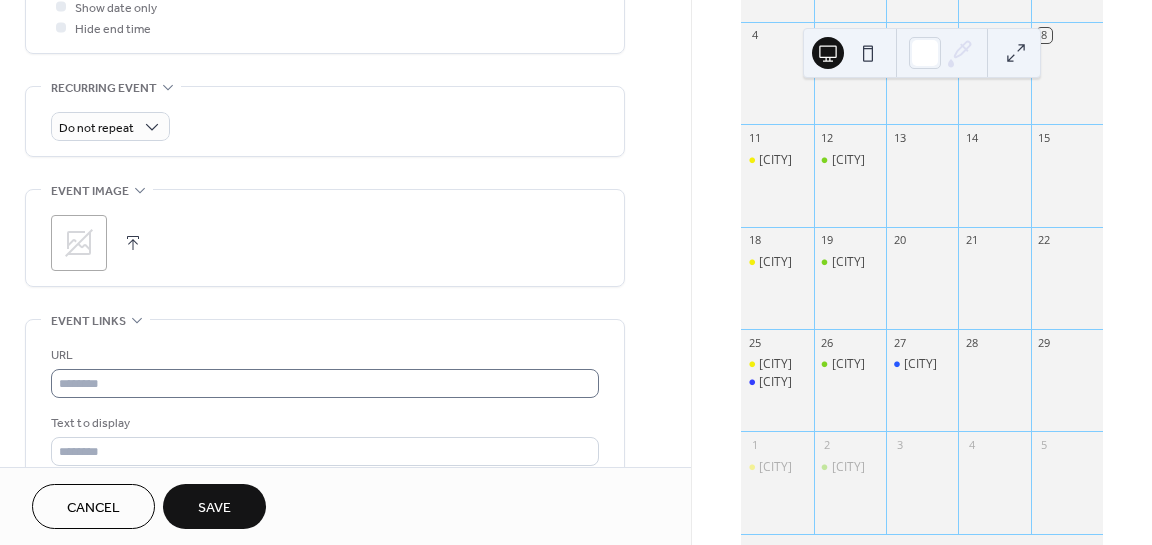 type on "**********" 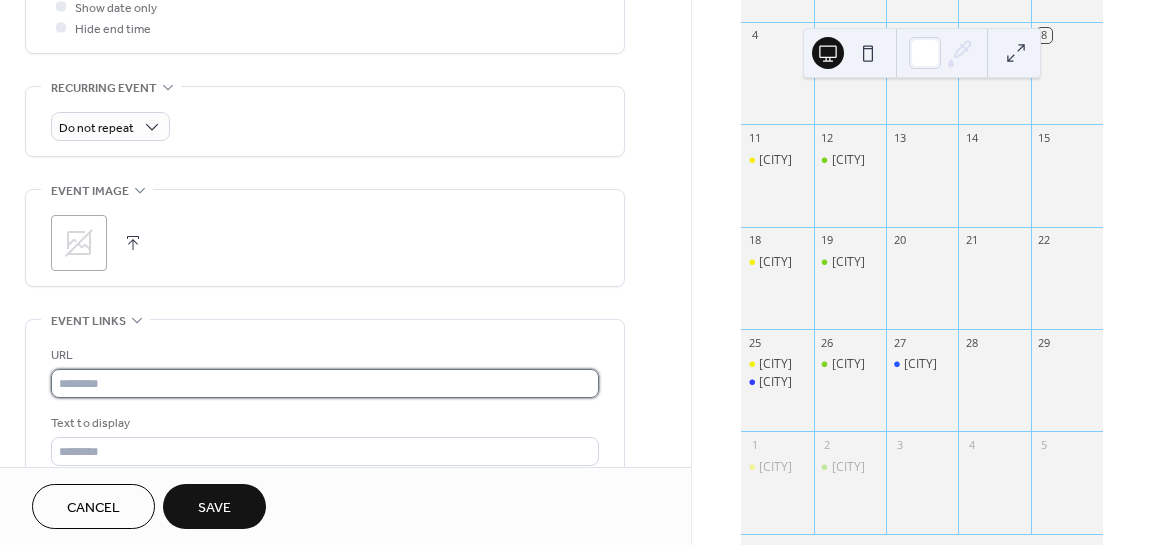 click at bounding box center [325, 383] 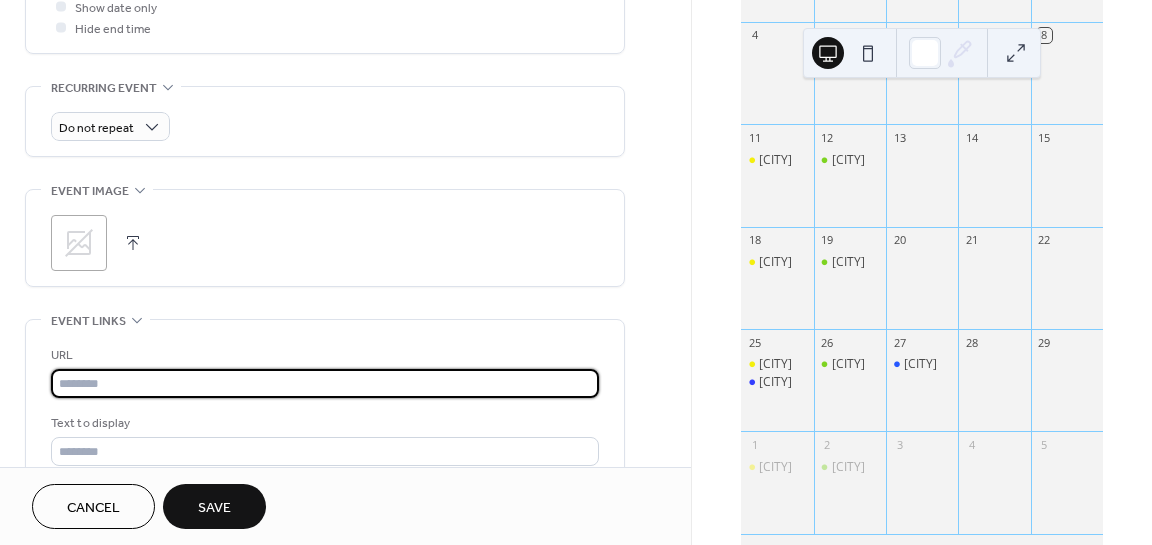 paste on "**********" 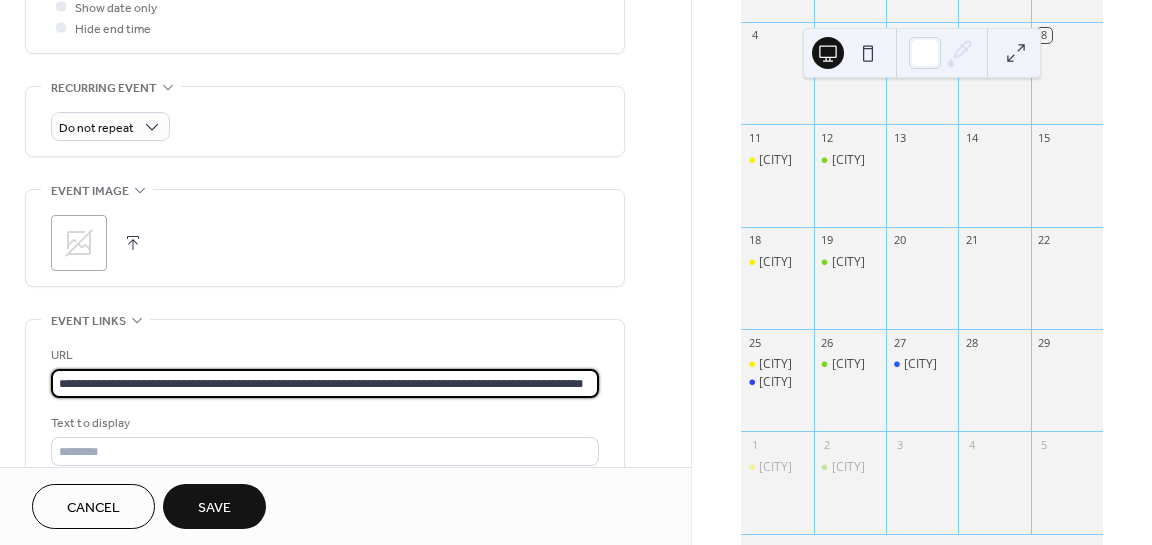 scroll, scrollTop: 0, scrollLeft: 110, axis: horizontal 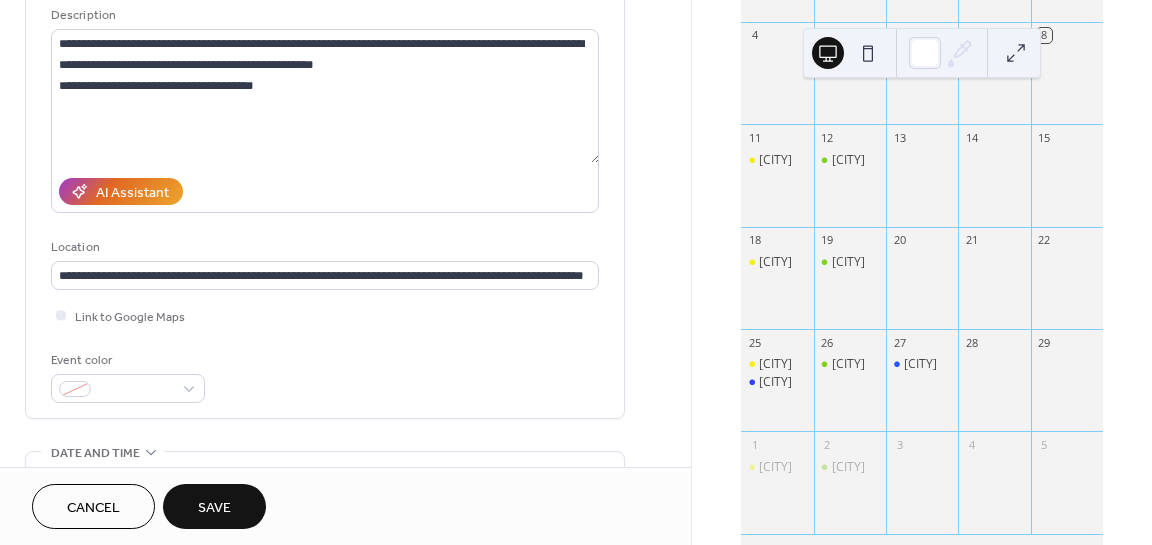 type on "**********" 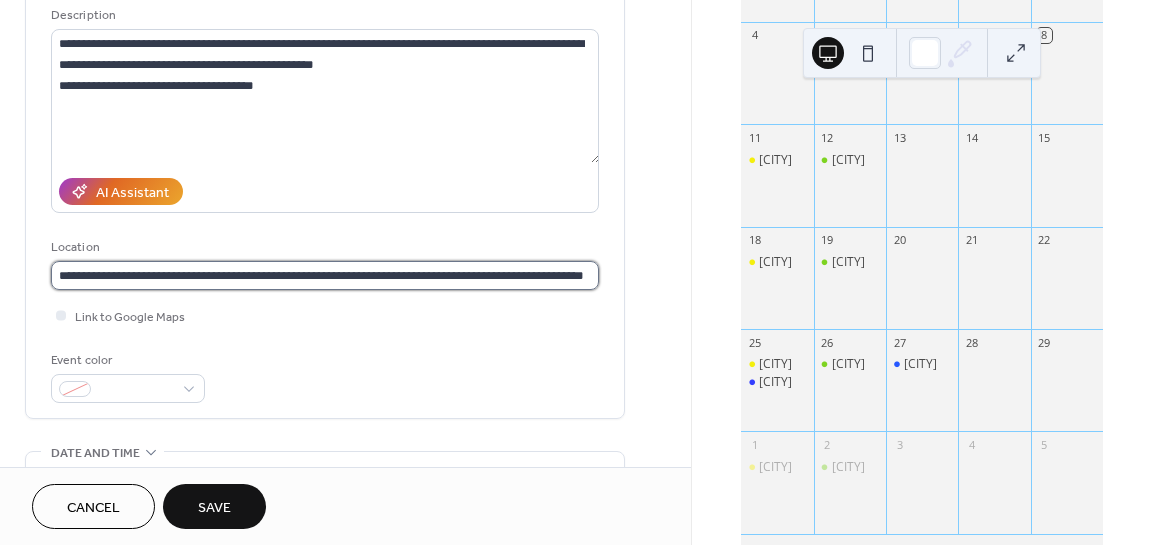 click on "**********" at bounding box center [325, 275] 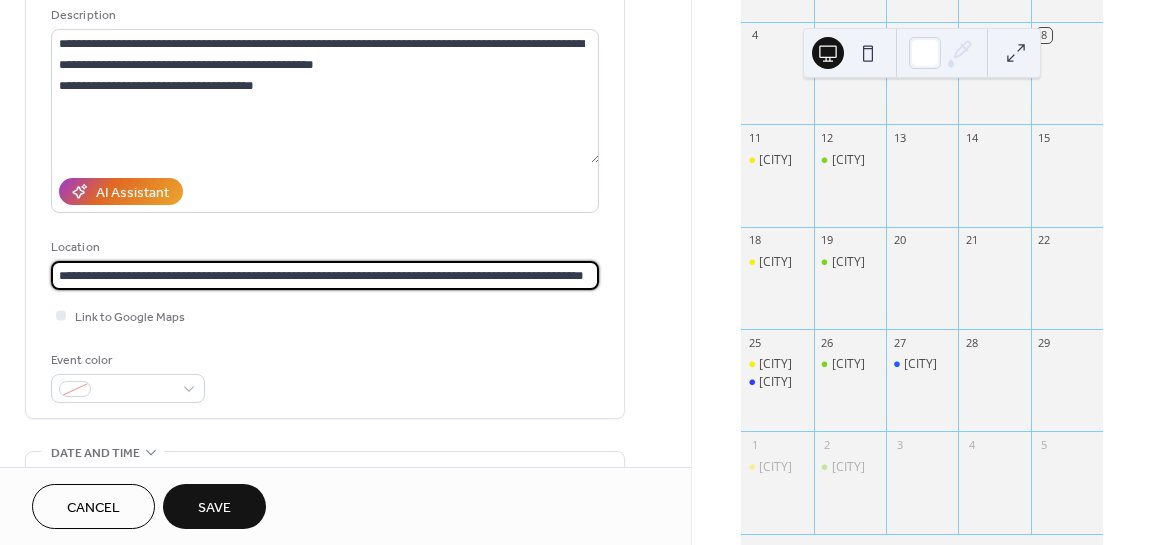 scroll, scrollTop: 0, scrollLeft: 110, axis: horizontal 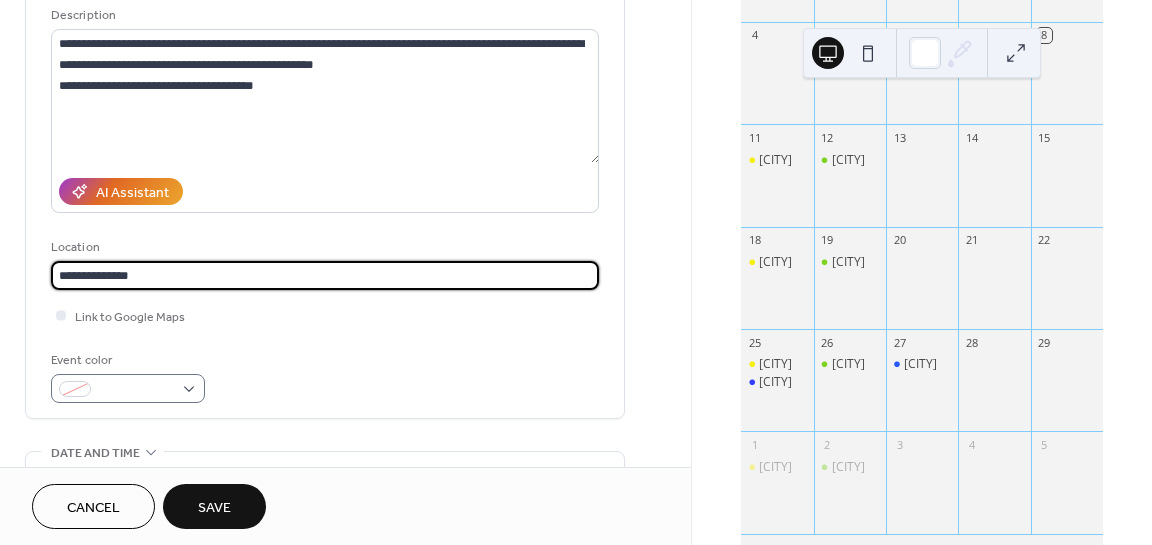 type on "**********" 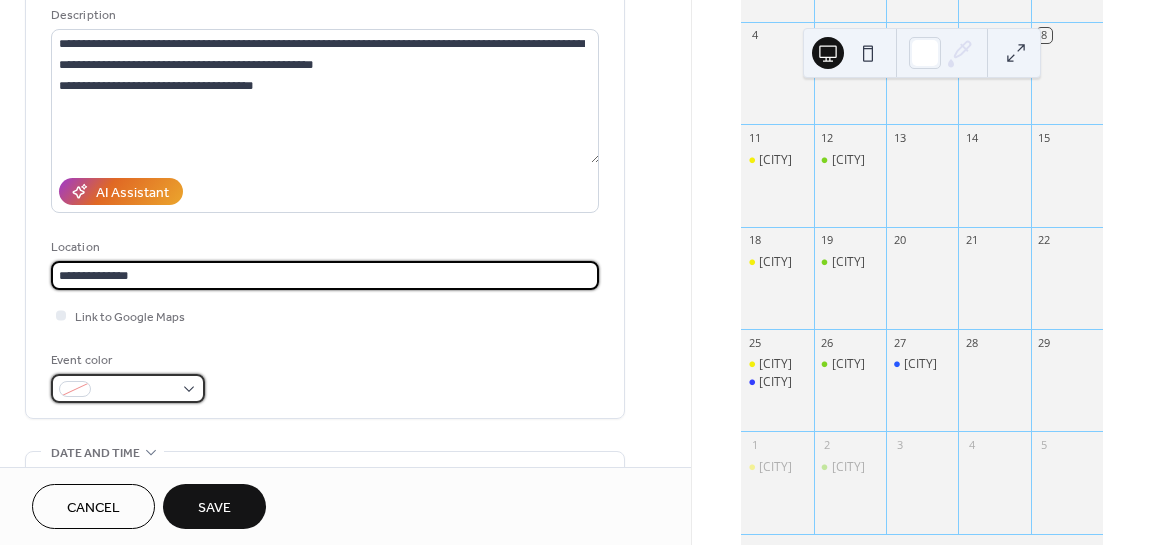 click at bounding box center [128, 388] 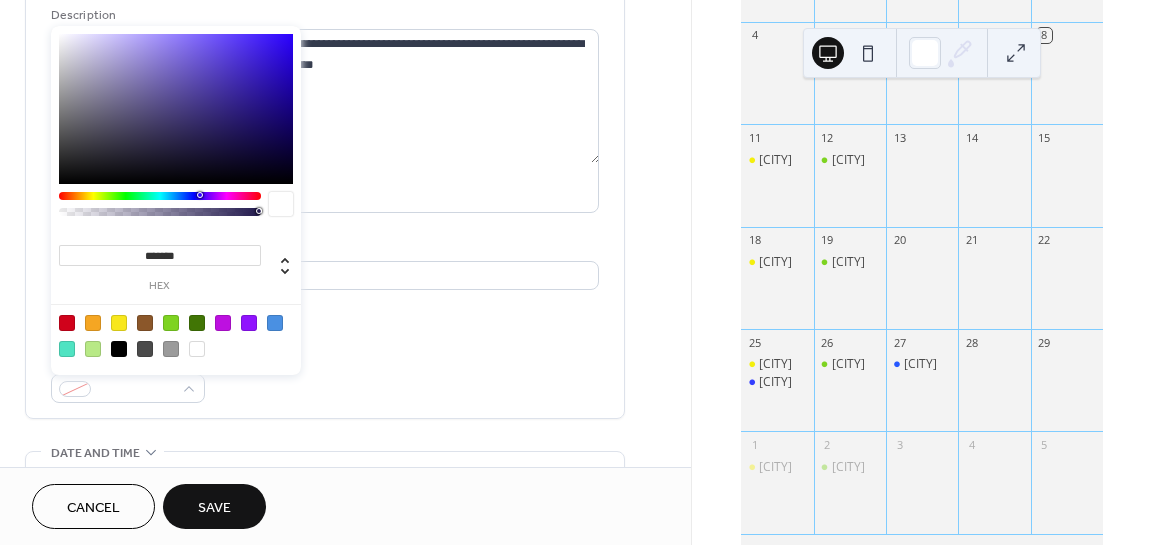 click at bounding box center (160, 196) 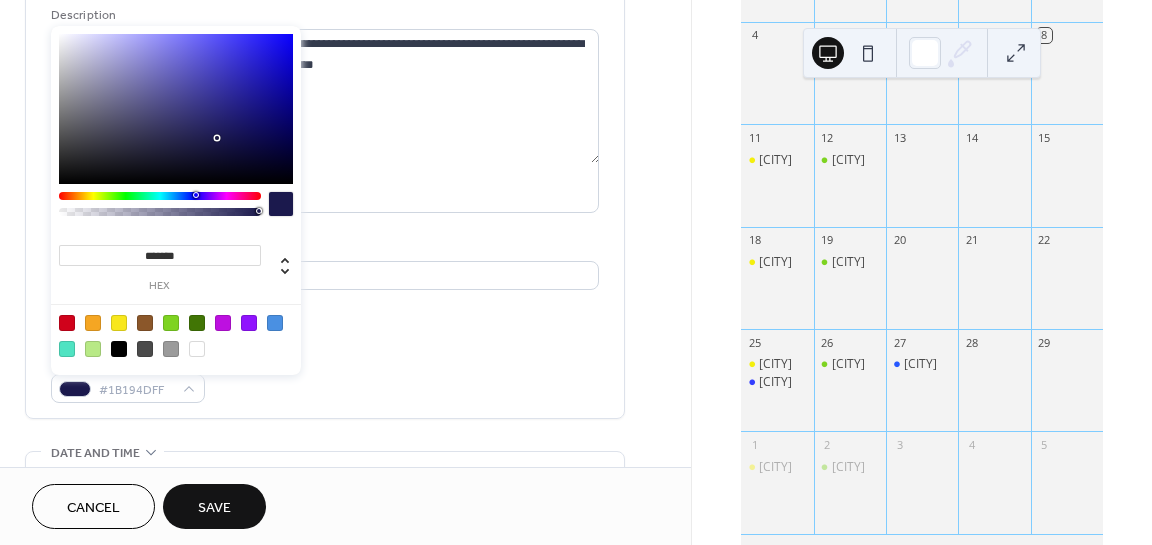 type on "*******" 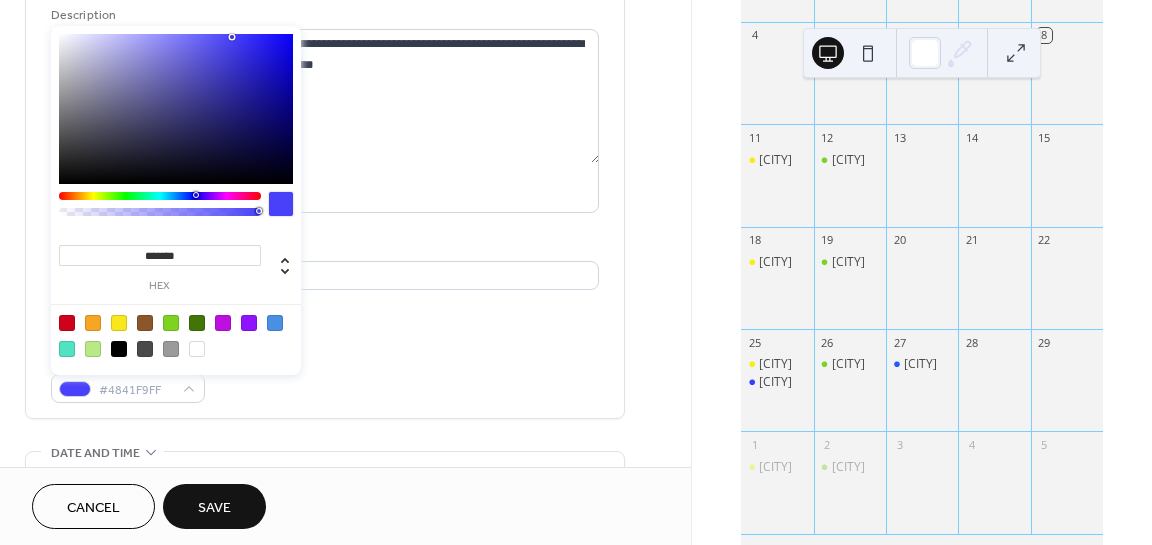 click at bounding box center (176, 109) 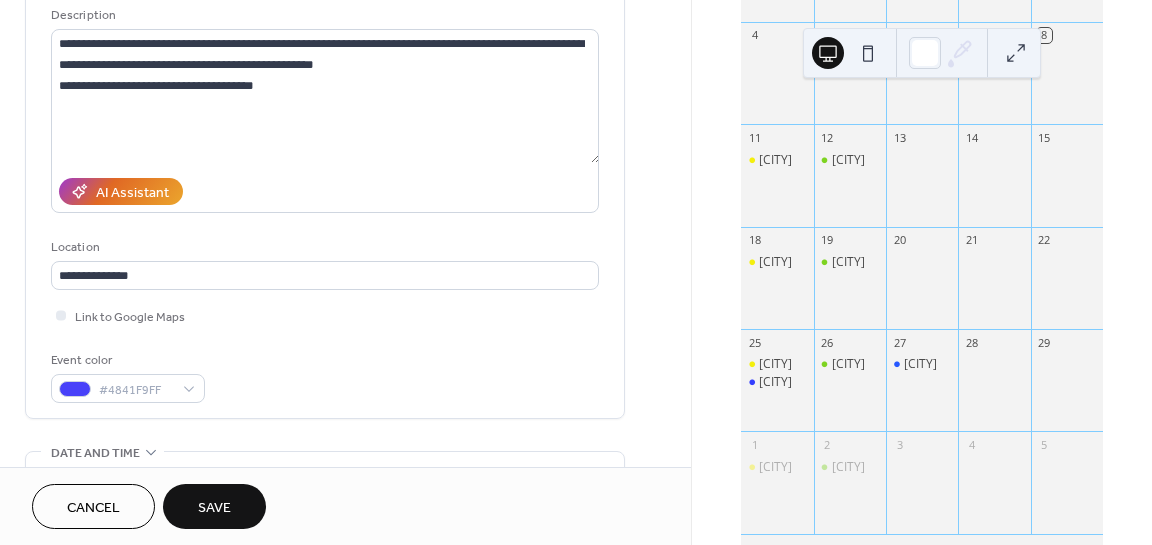 click on "**********" at bounding box center (325, 170) 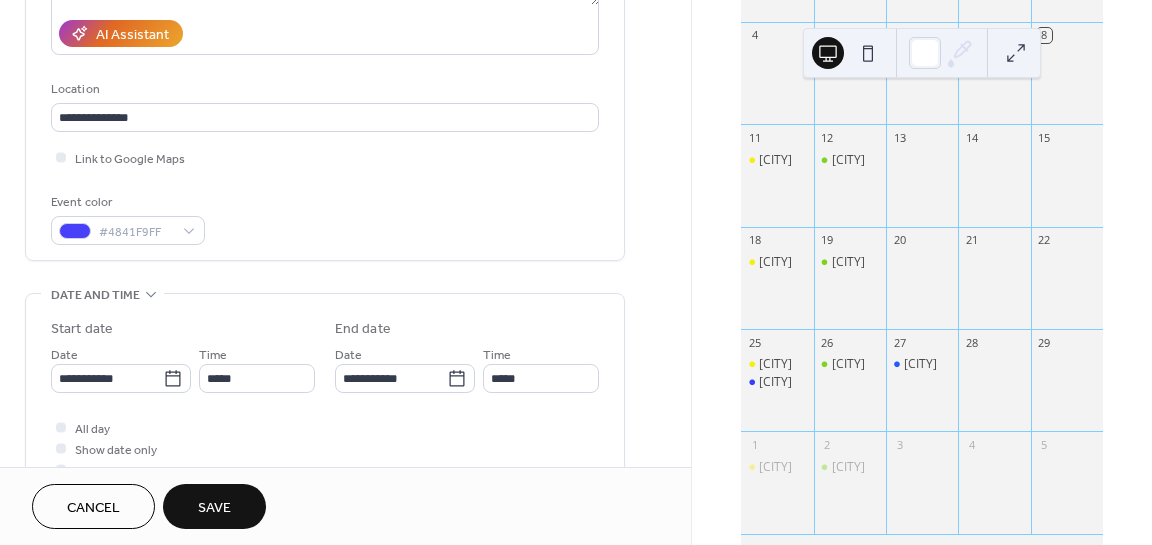 scroll, scrollTop: 400, scrollLeft: 0, axis: vertical 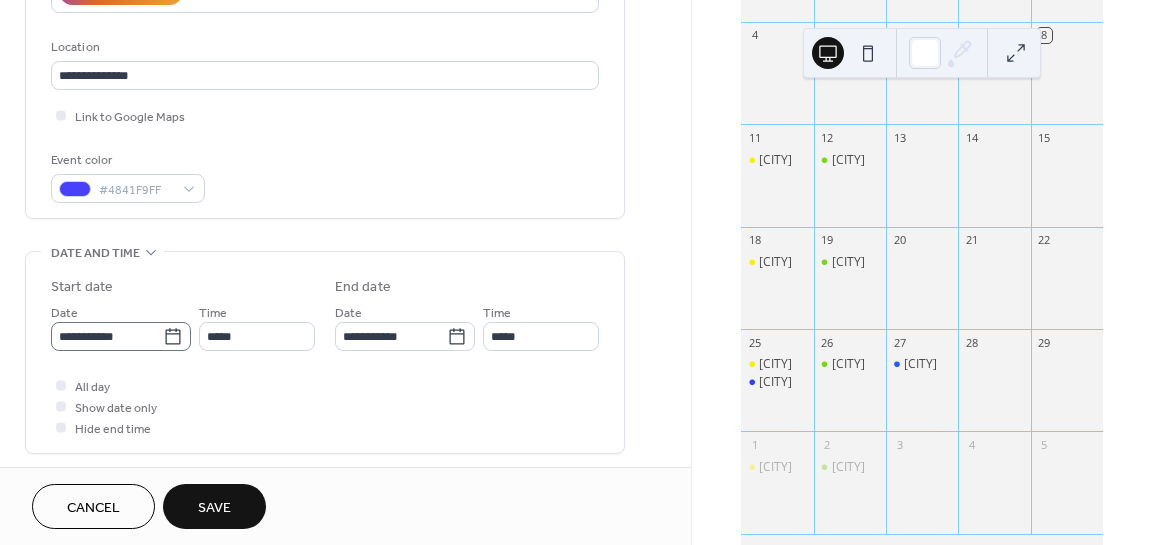 click 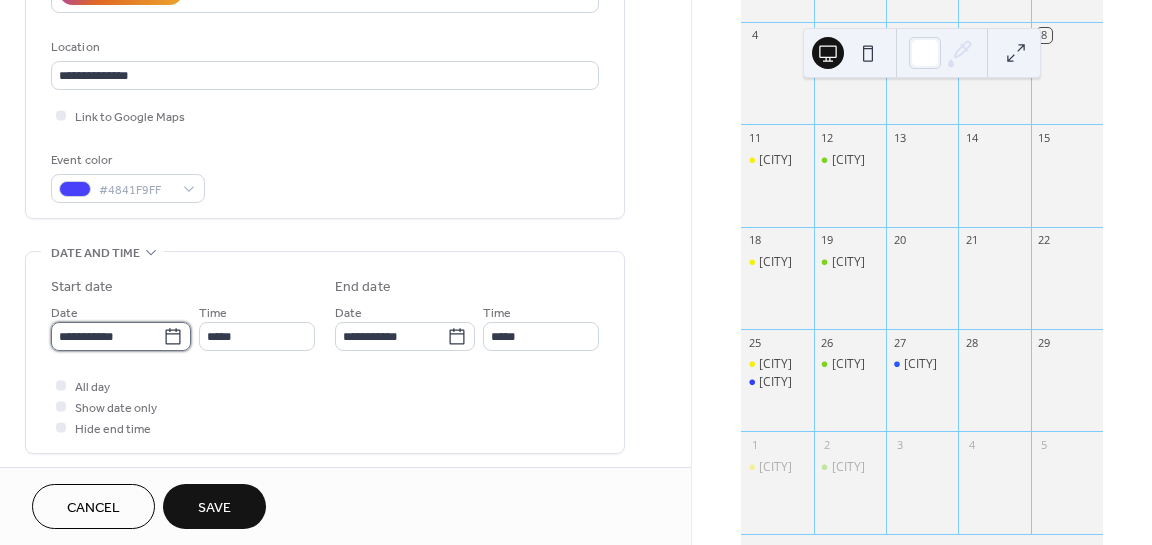 click on "**********" at bounding box center [107, 336] 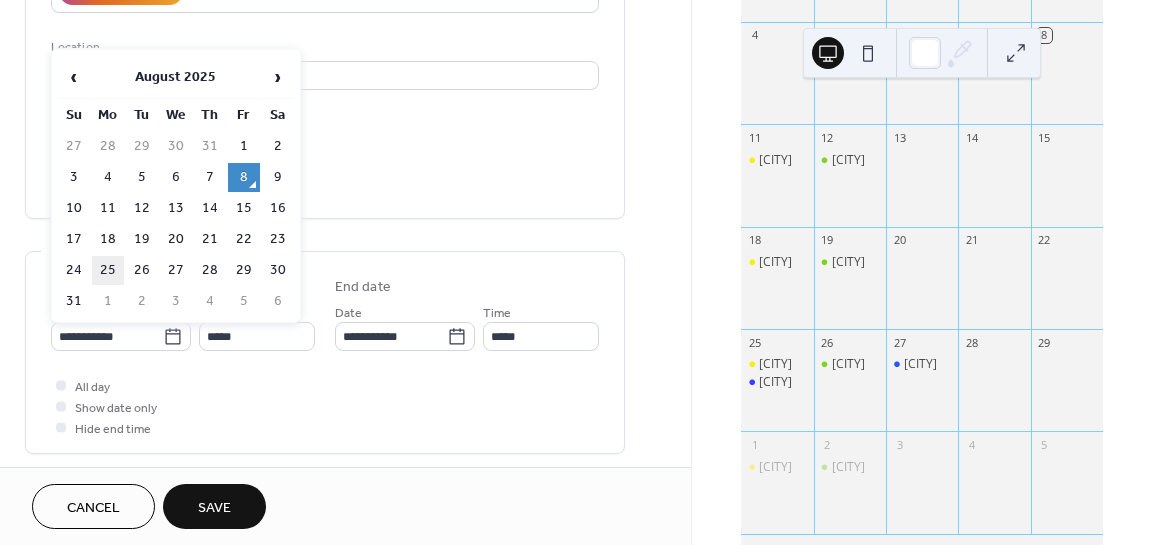 click on "25" at bounding box center (108, 270) 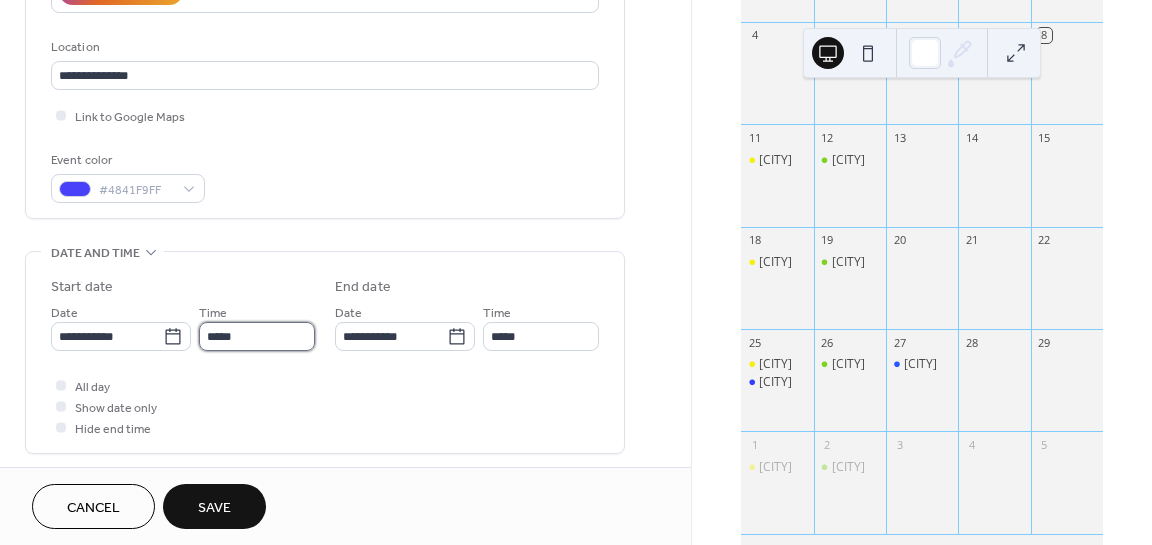 click on "*****" at bounding box center [257, 336] 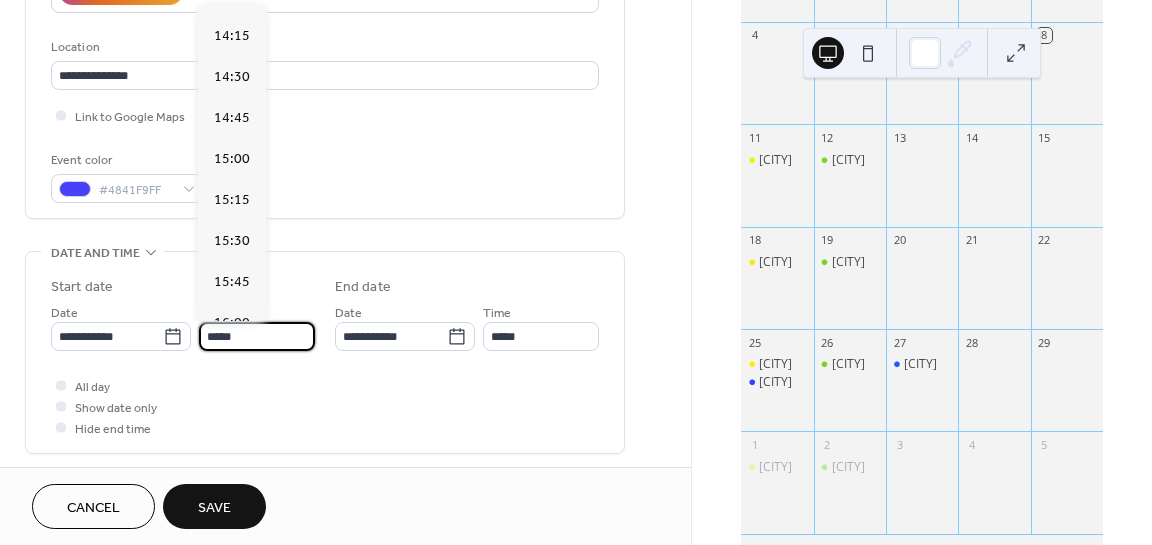 scroll, scrollTop: 2368, scrollLeft: 0, axis: vertical 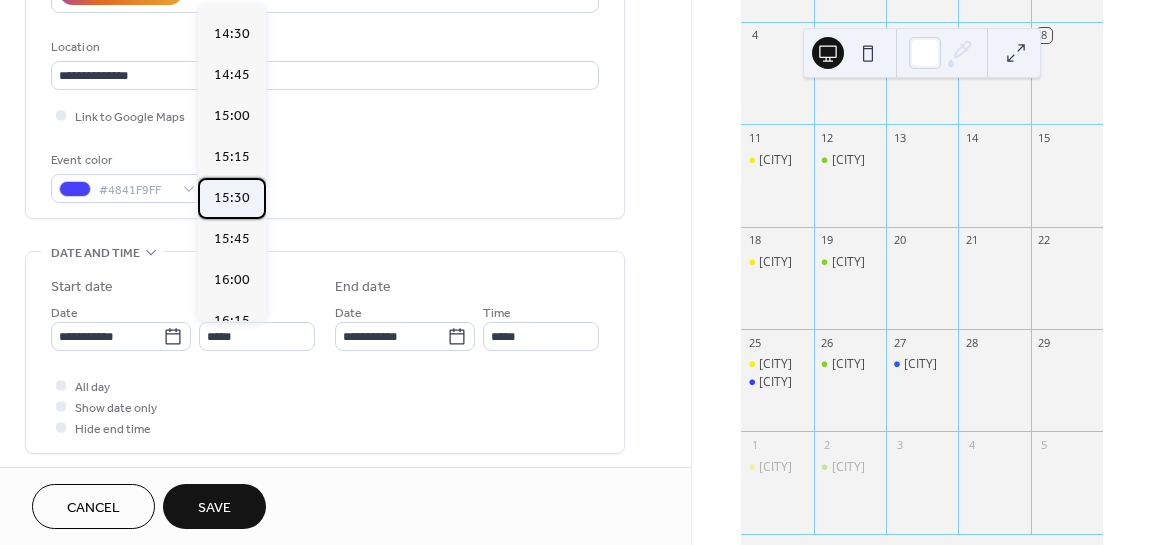 click on "15:30" at bounding box center [232, 198] 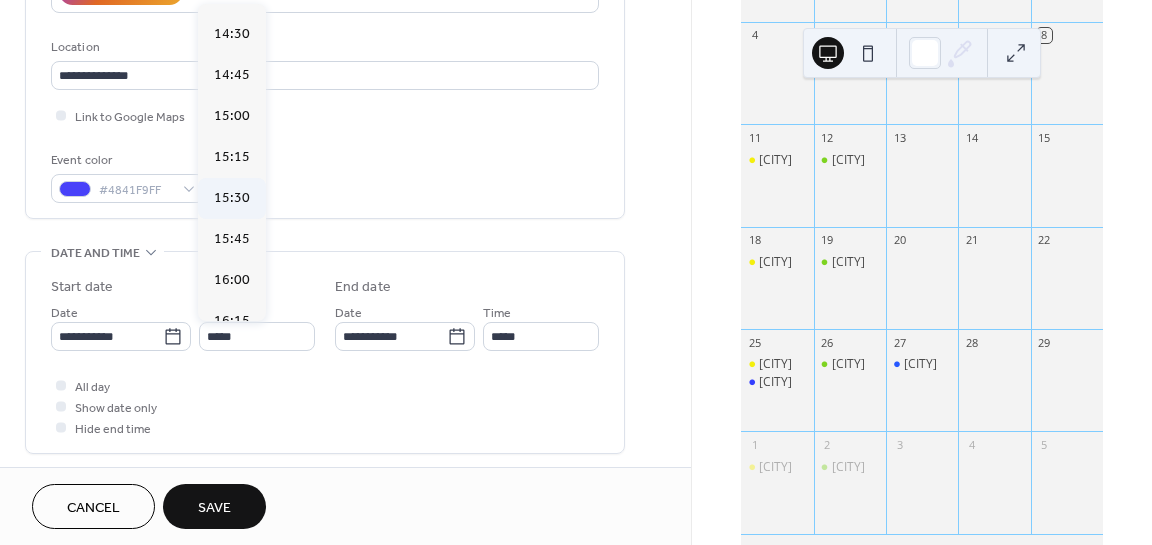 type on "*****" 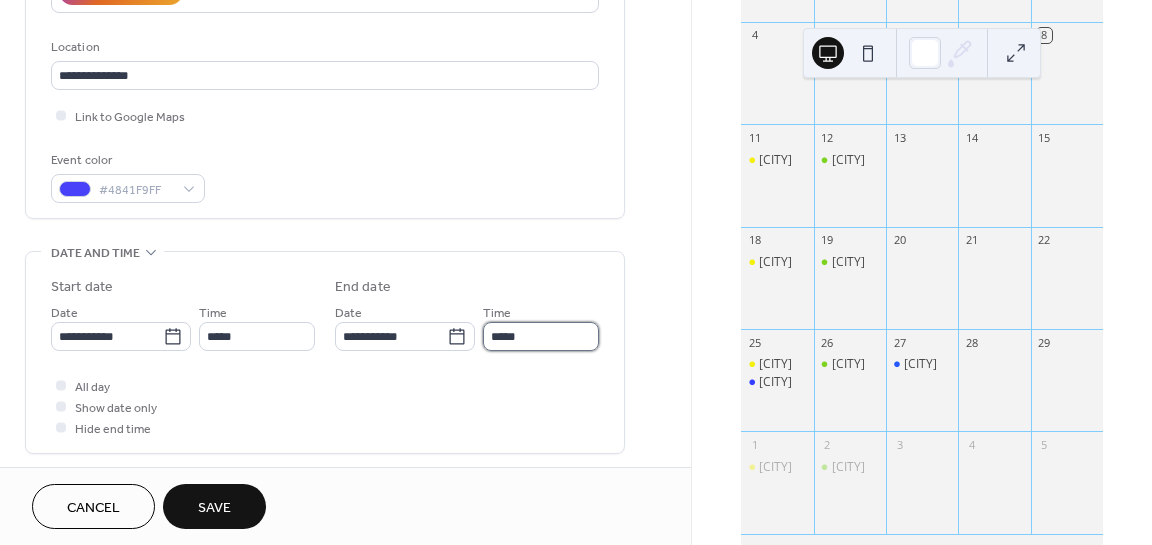 click on "*****" at bounding box center (541, 336) 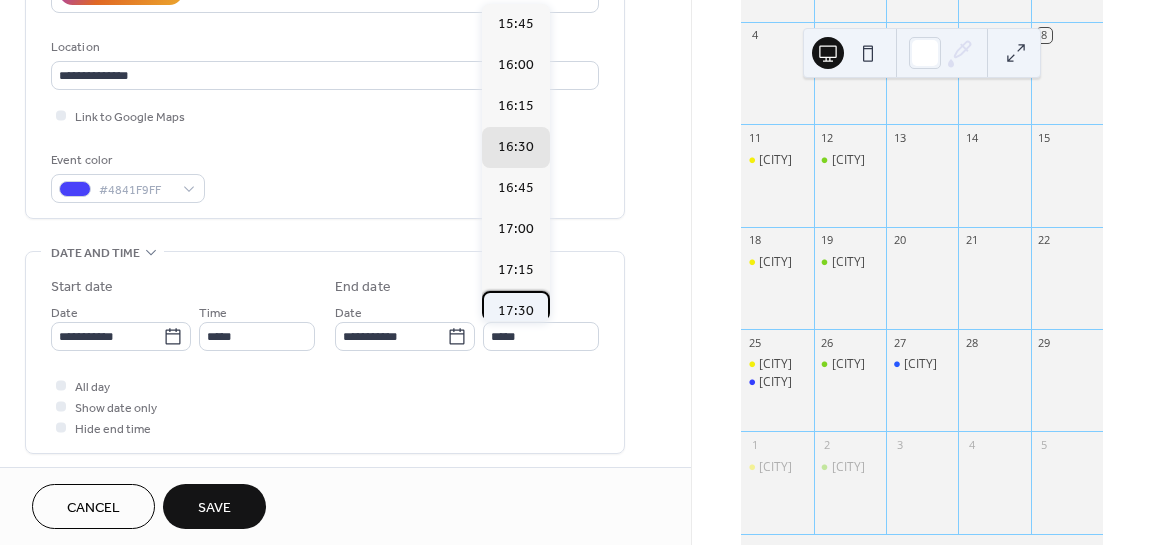 click on "17:30" at bounding box center [516, 311] 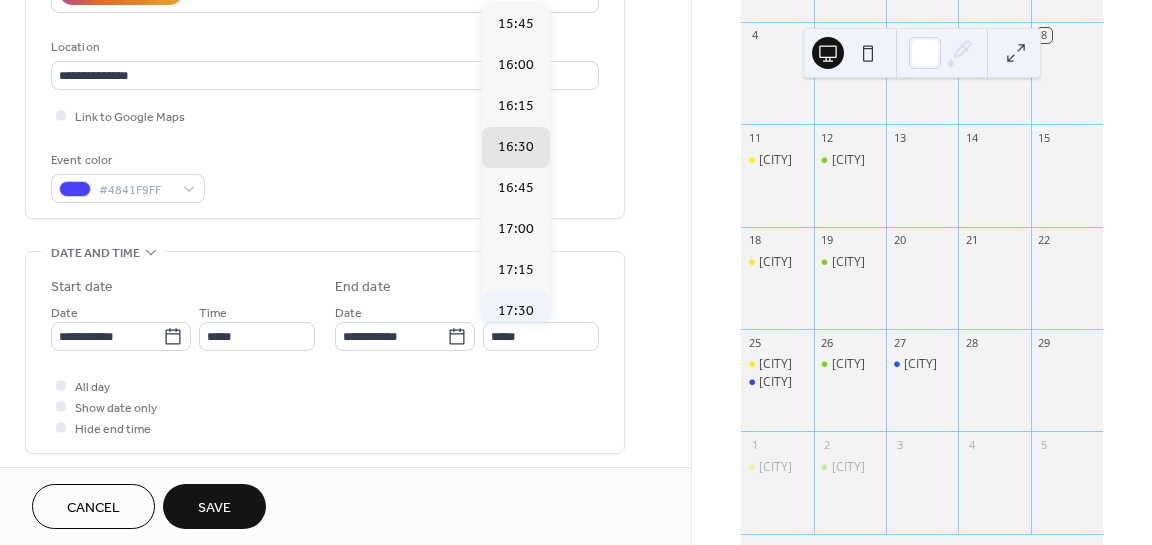 type on "*****" 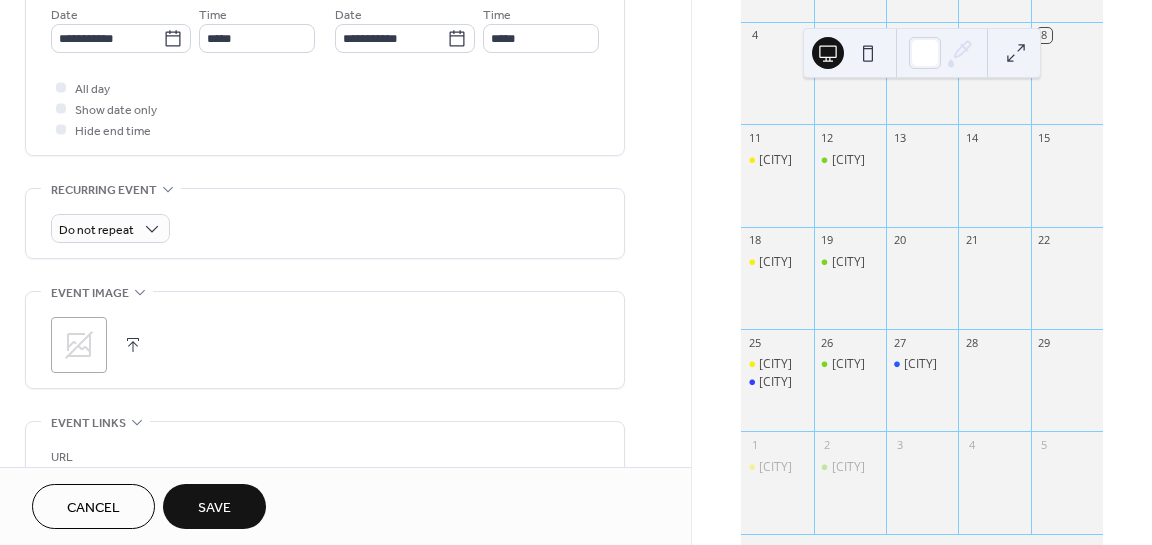 scroll, scrollTop: 700, scrollLeft: 0, axis: vertical 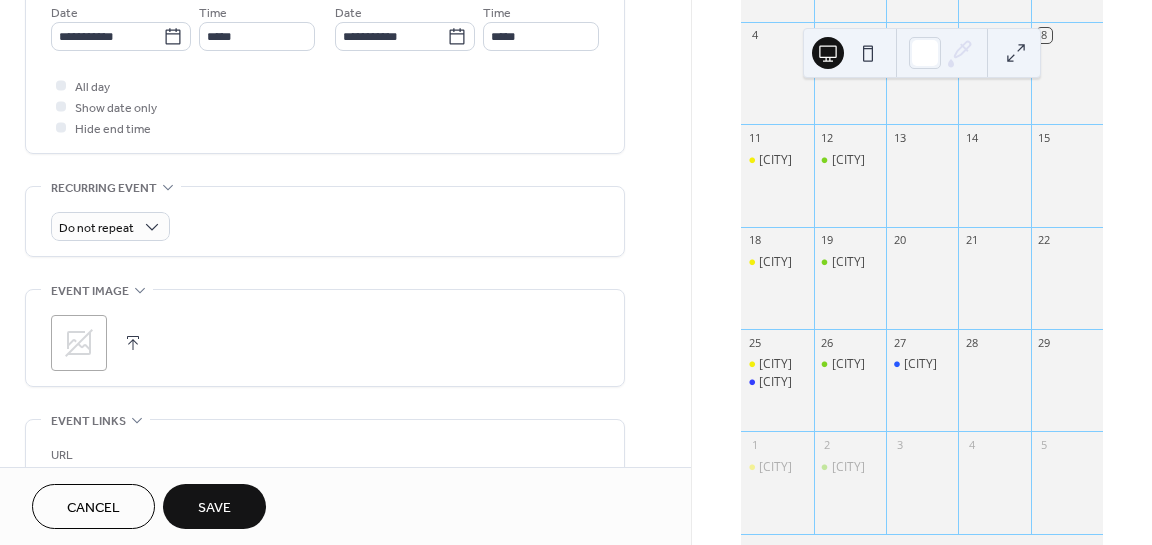click at bounding box center [133, 343] 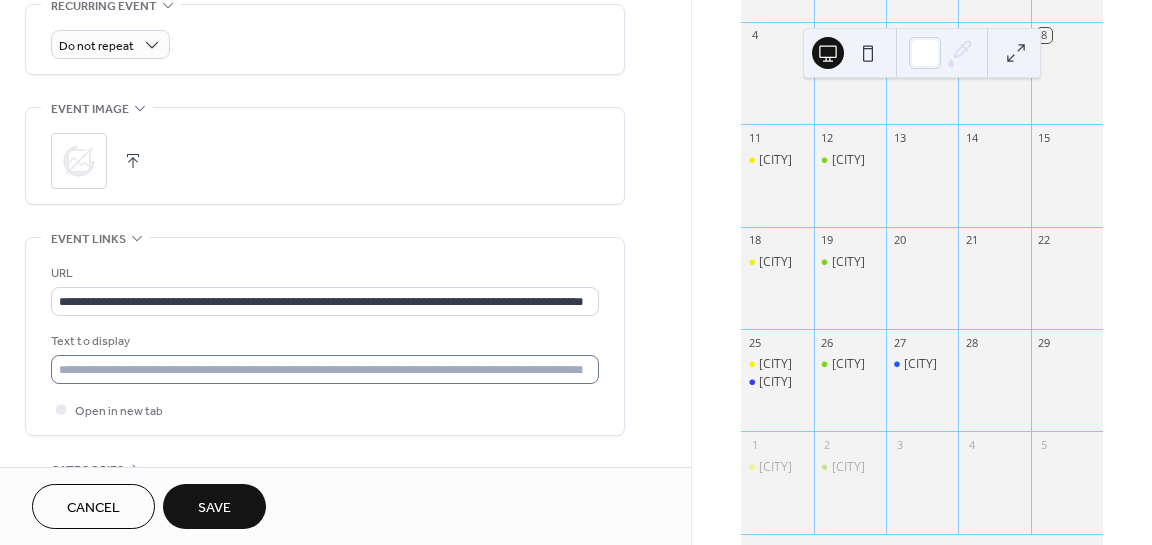 scroll, scrollTop: 1000, scrollLeft: 0, axis: vertical 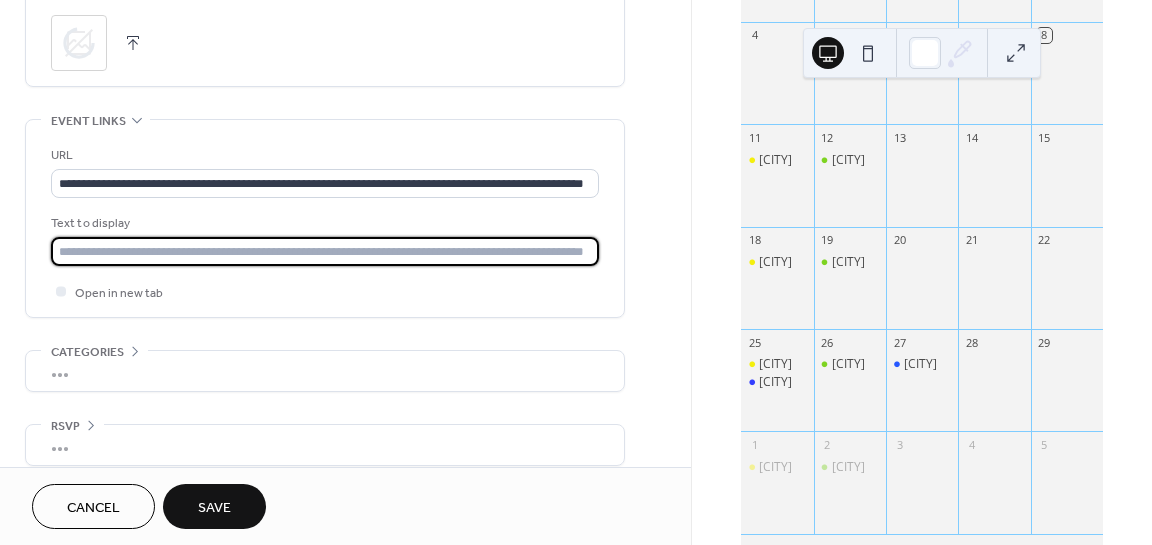 click at bounding box center [325, 251] 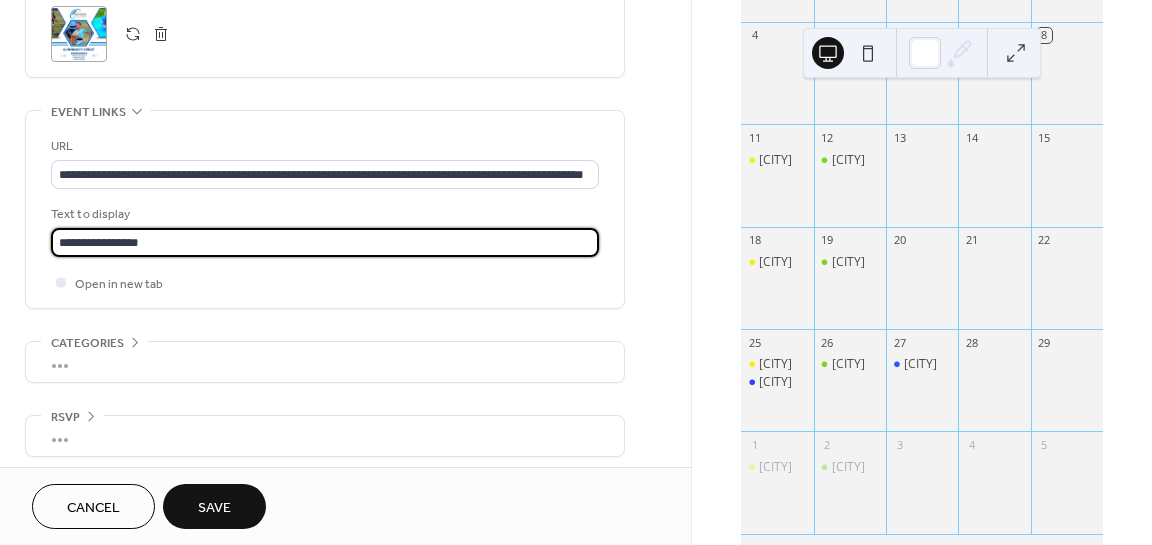 scroll, scrollTop: 1013, scrollLeft: 0, axis: vertical 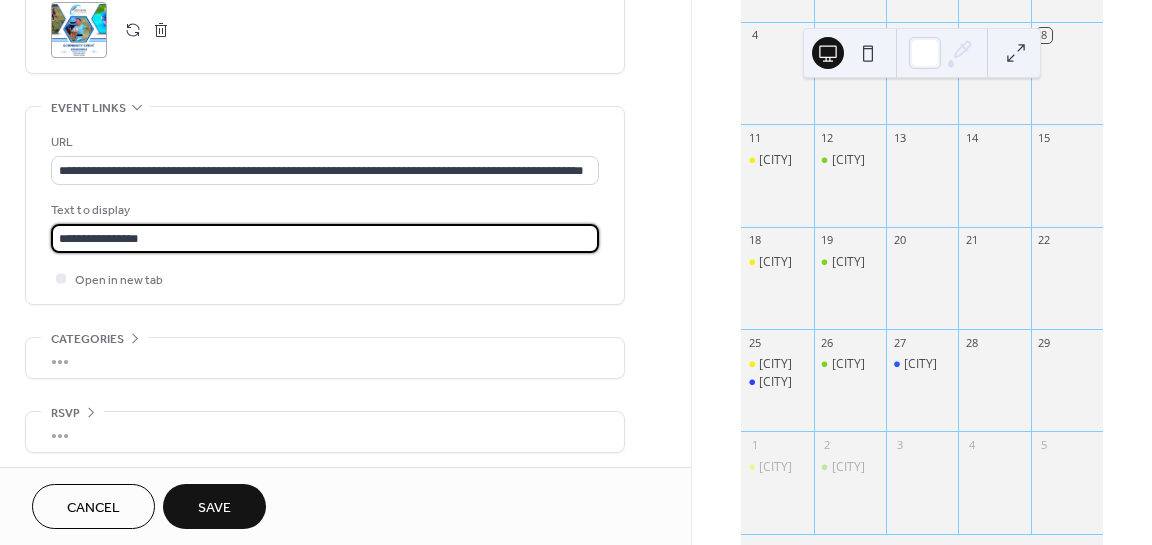type on "**********" 